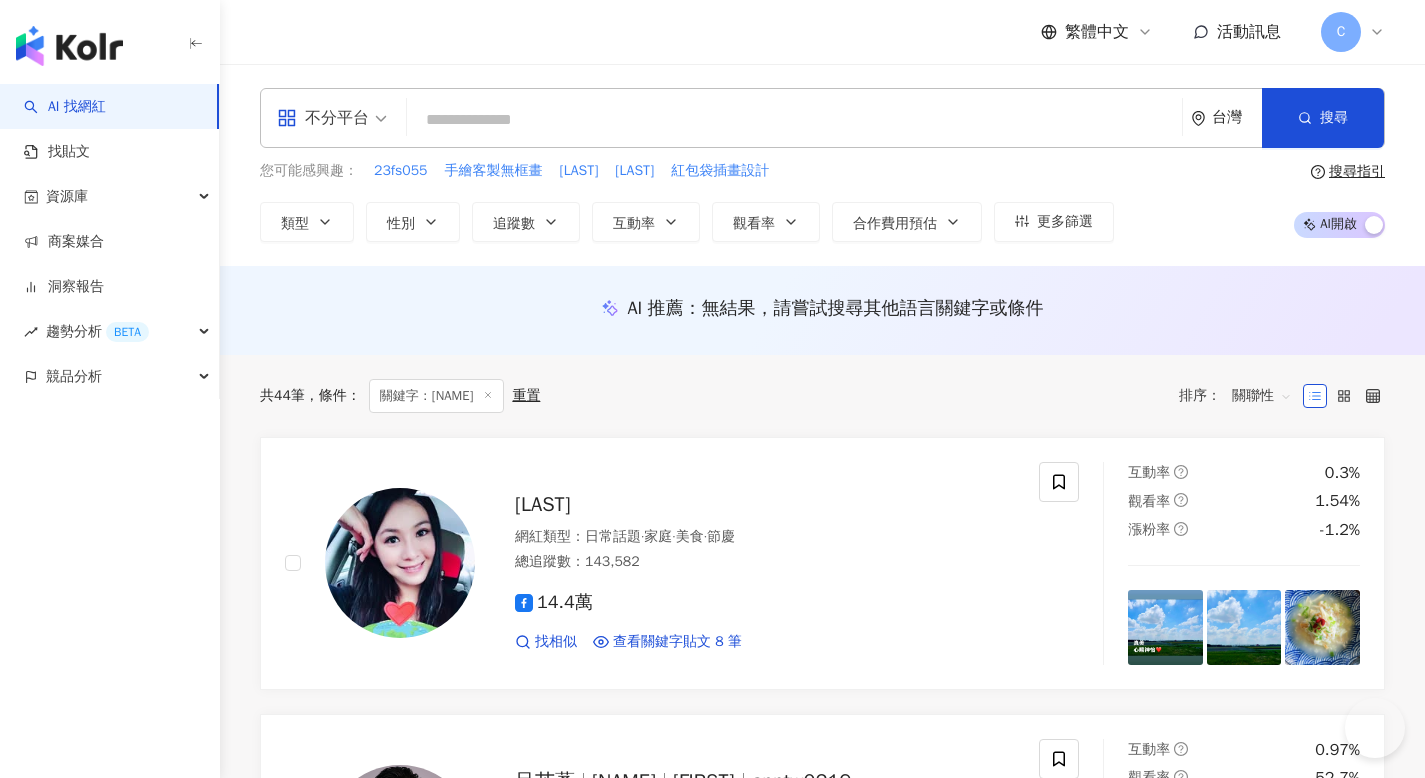 click on "不分平台 台灣 搜尋 ba52e947-ac03-4a29-95fb-5de6c8a697dc [USERNAME] [NUMBER] 追蹤者 搜尋名稱、敘述、貼文含有關鍵字 “ wow4ivan ” 的網紅" at bounding box center (822, 118) 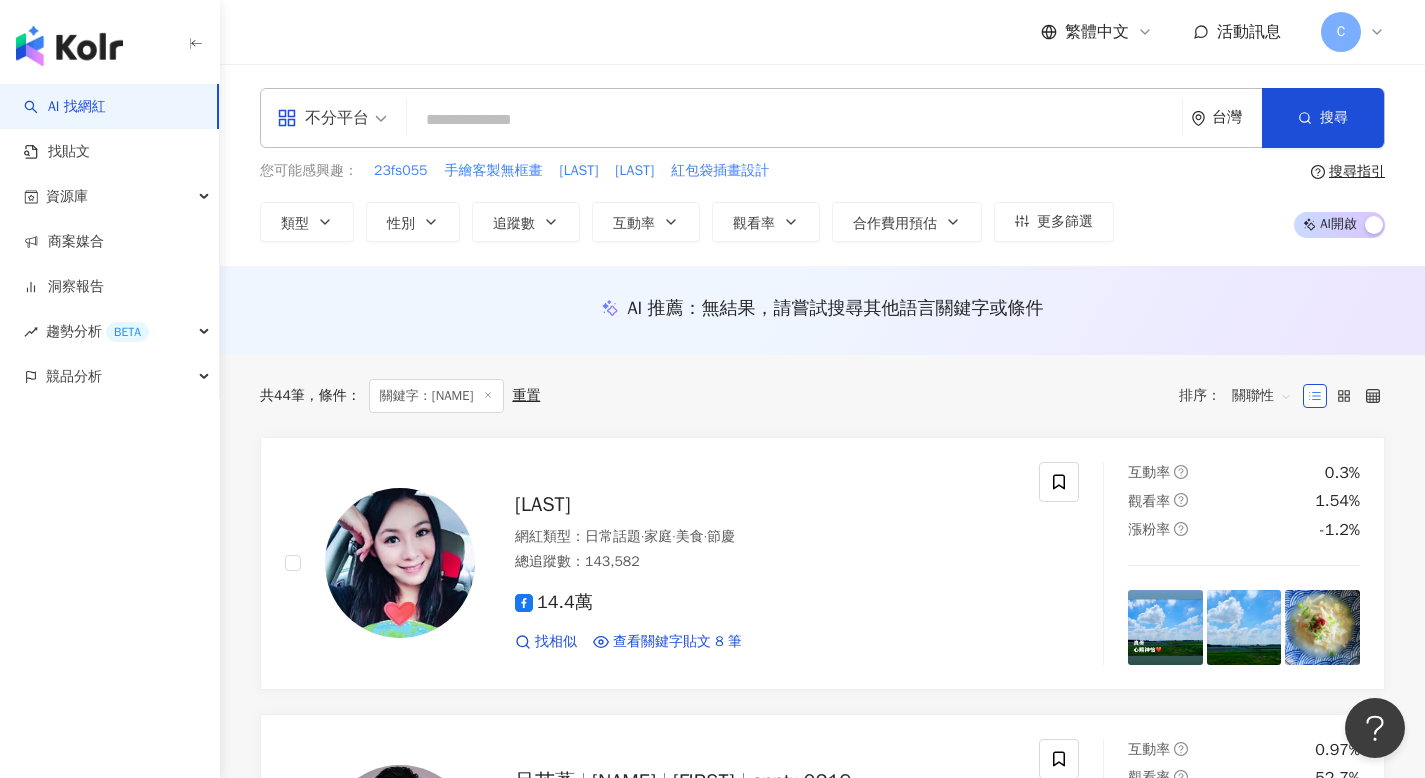 scroll, scrollTop: 0, scrollLeft: 0, axis: both 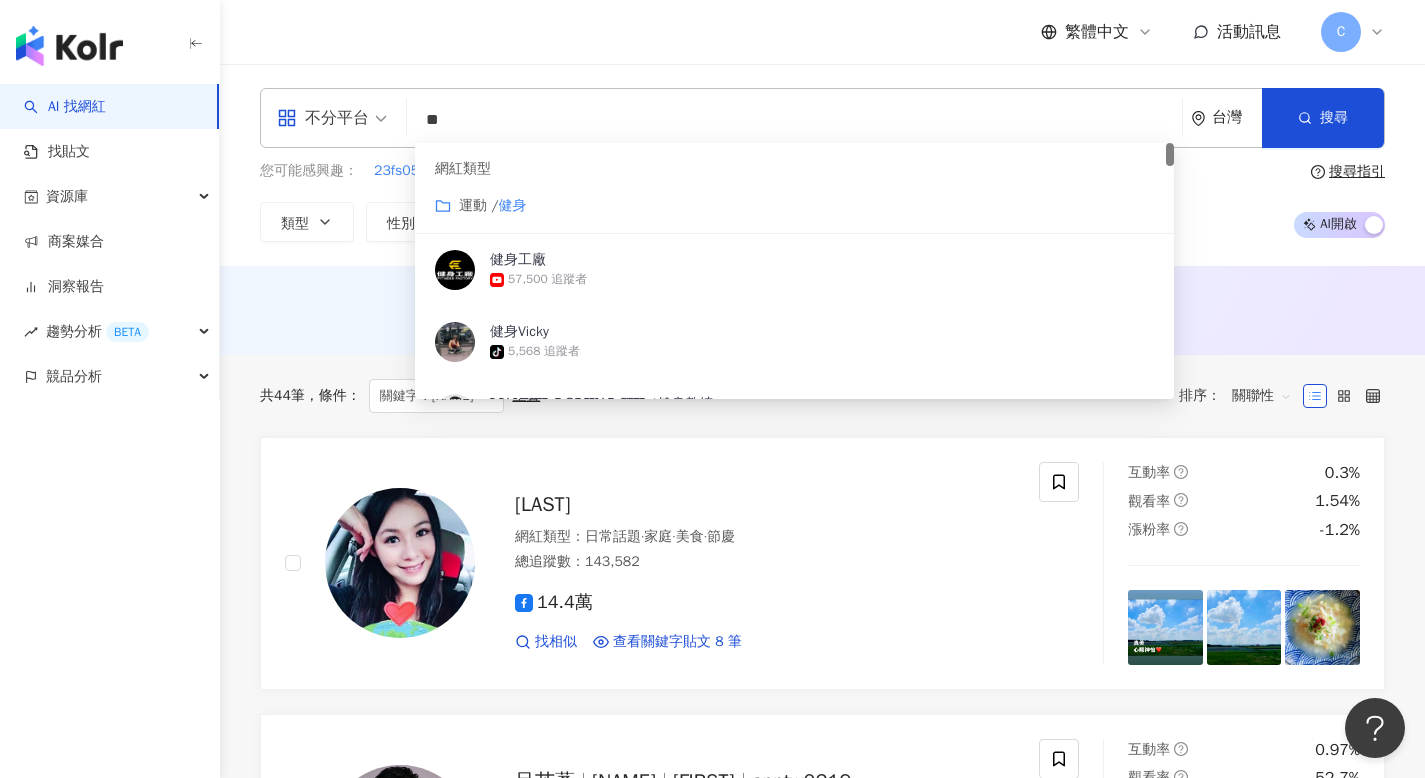 click on "運動 /  健身" at bounding box center [794, 206] 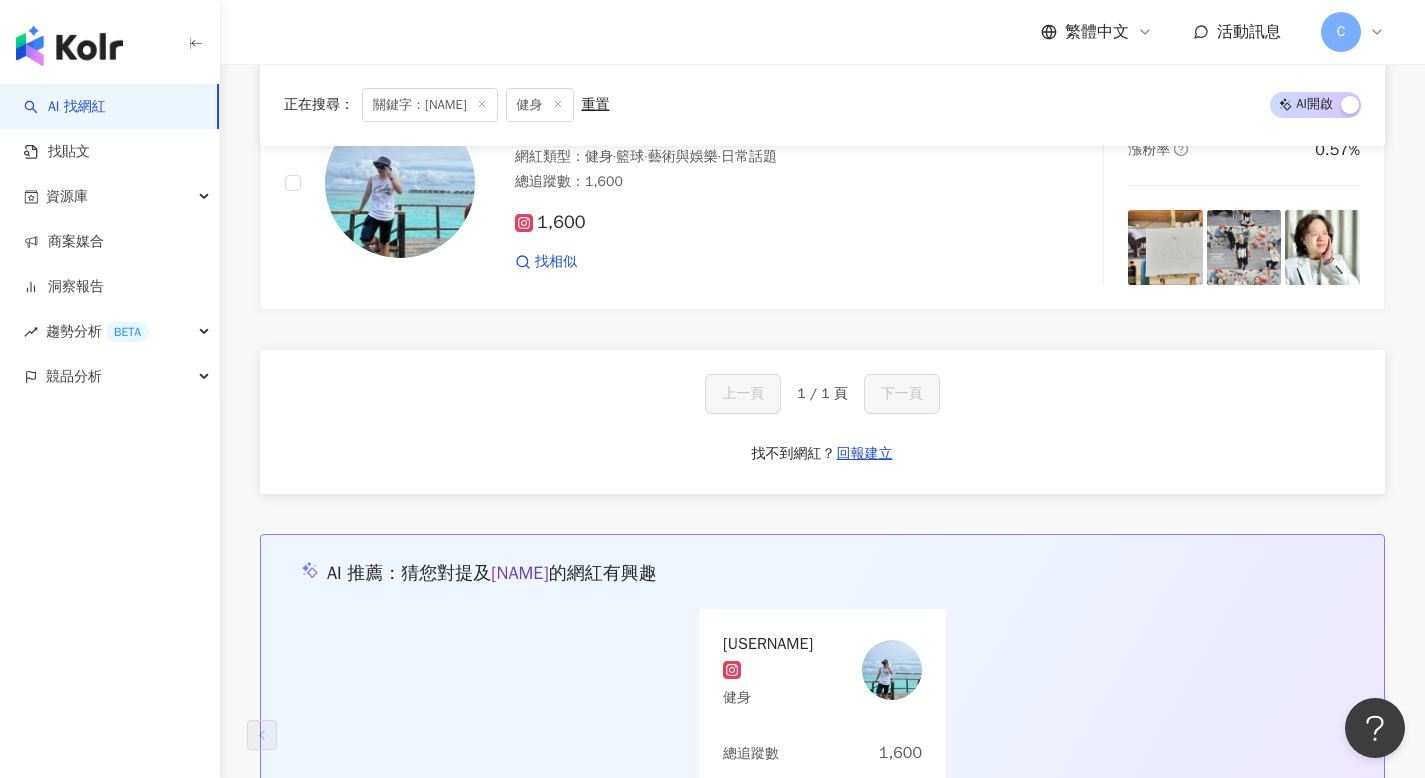 scroll, scrollTop: 0, scrollLeft: 0, axis: both 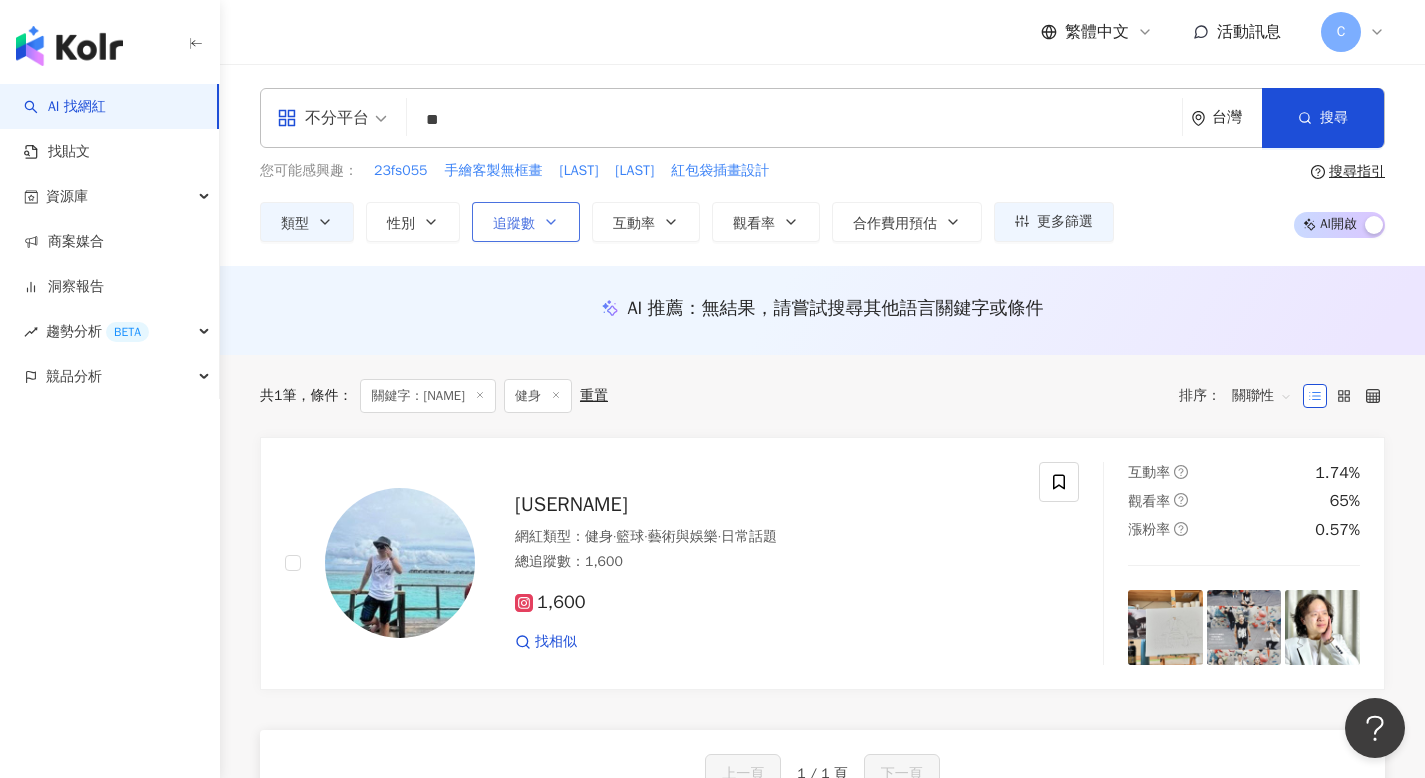 type on "**" 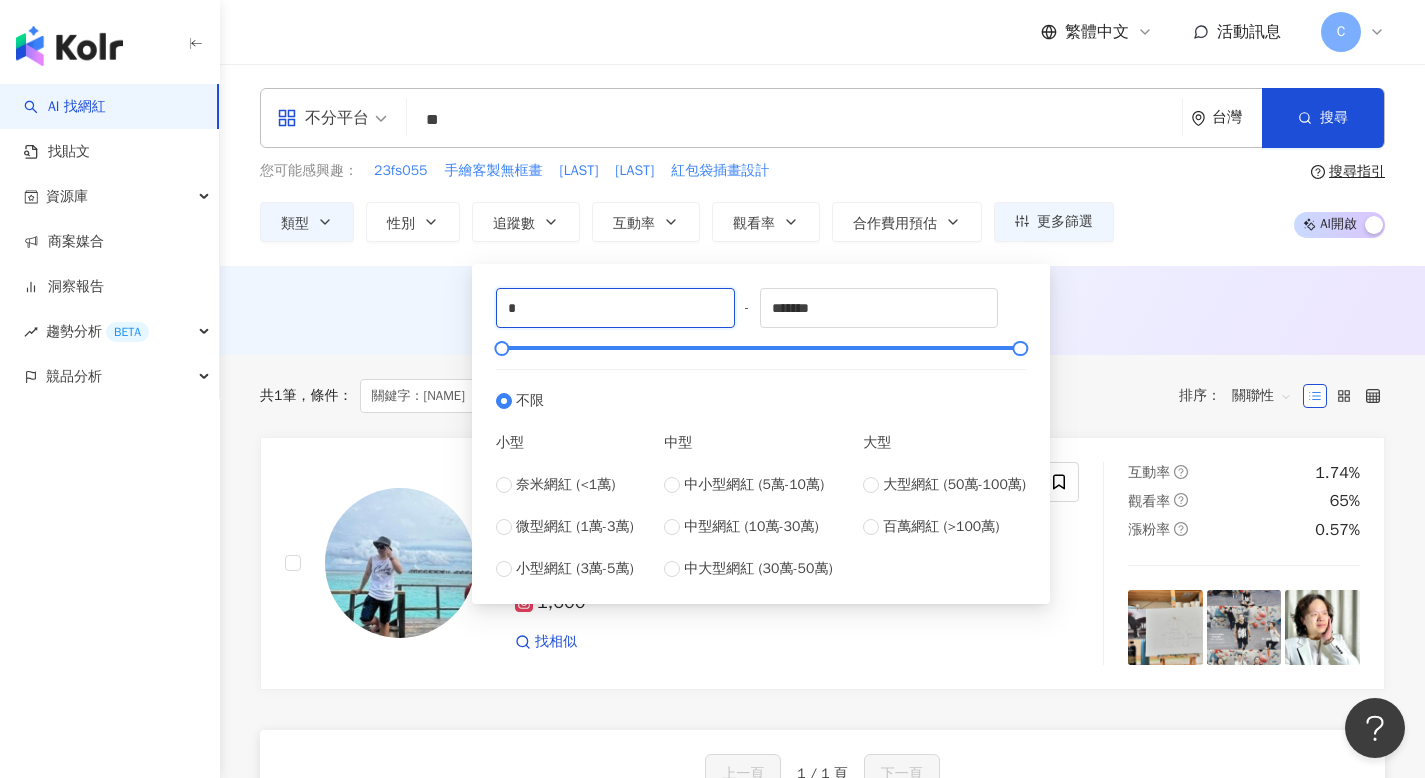 drag, startPoint x: 522, startPoint y: 312, endPoint x: 492, endPoint y: 309, distance: 30.149628 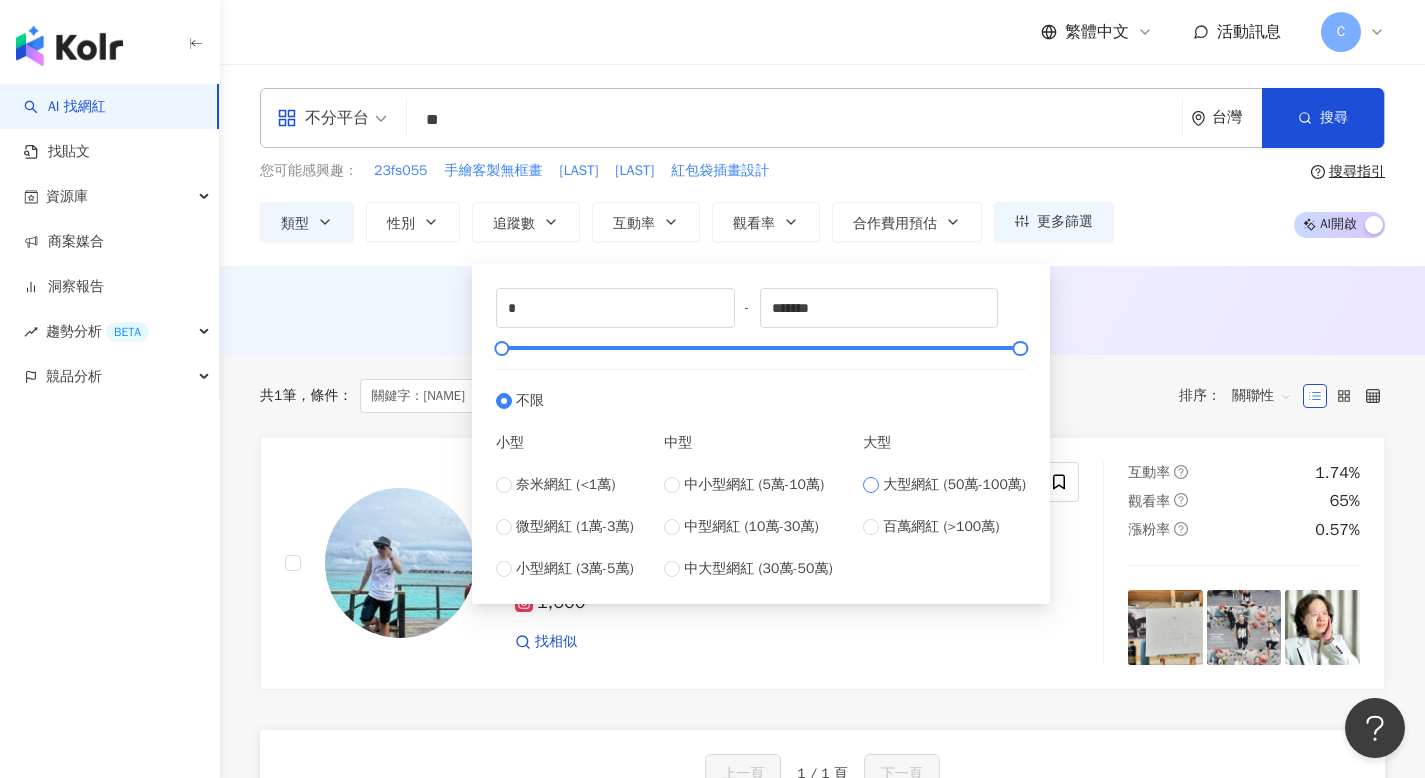 type on "******" 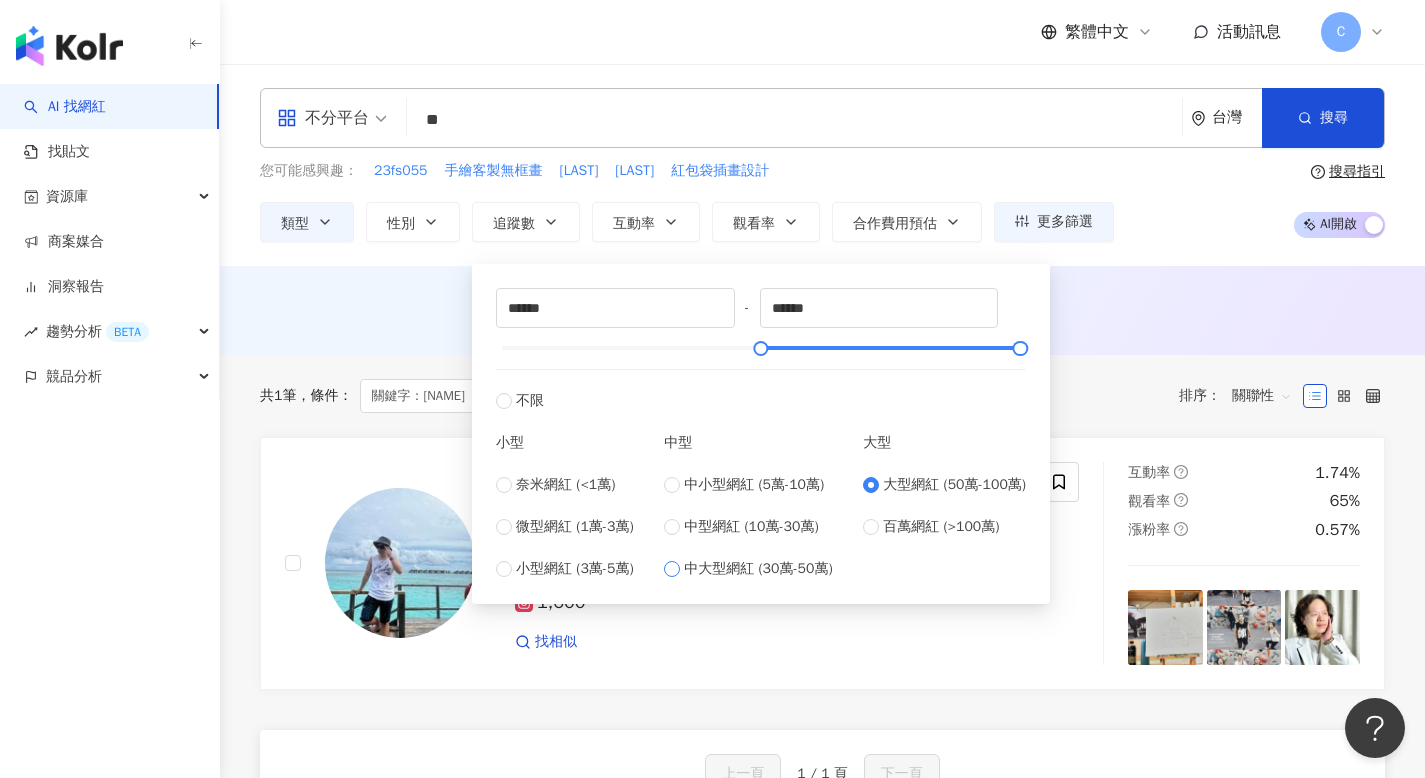 click on "中大型網紅 (30萬-50萬)" at bounding box center [748, 569] 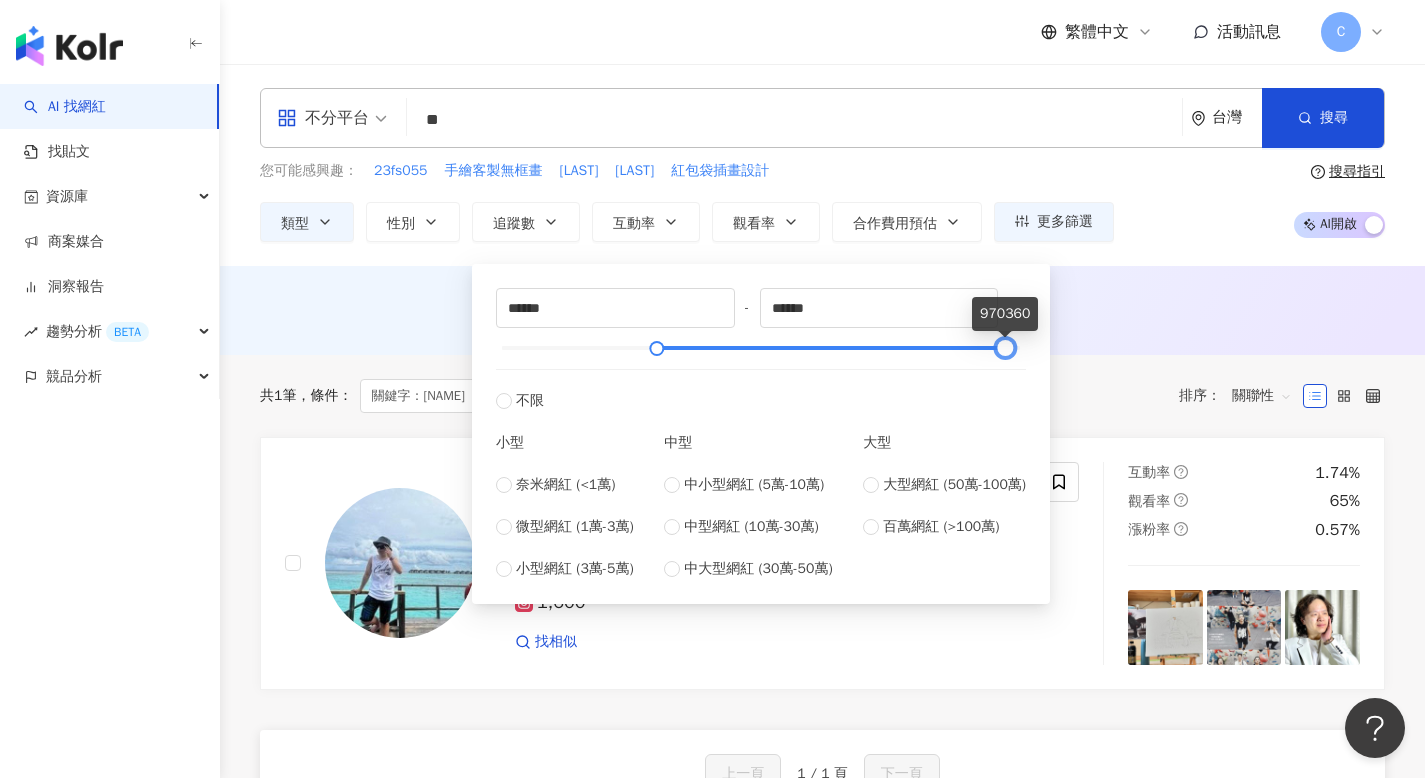 type on "*******" 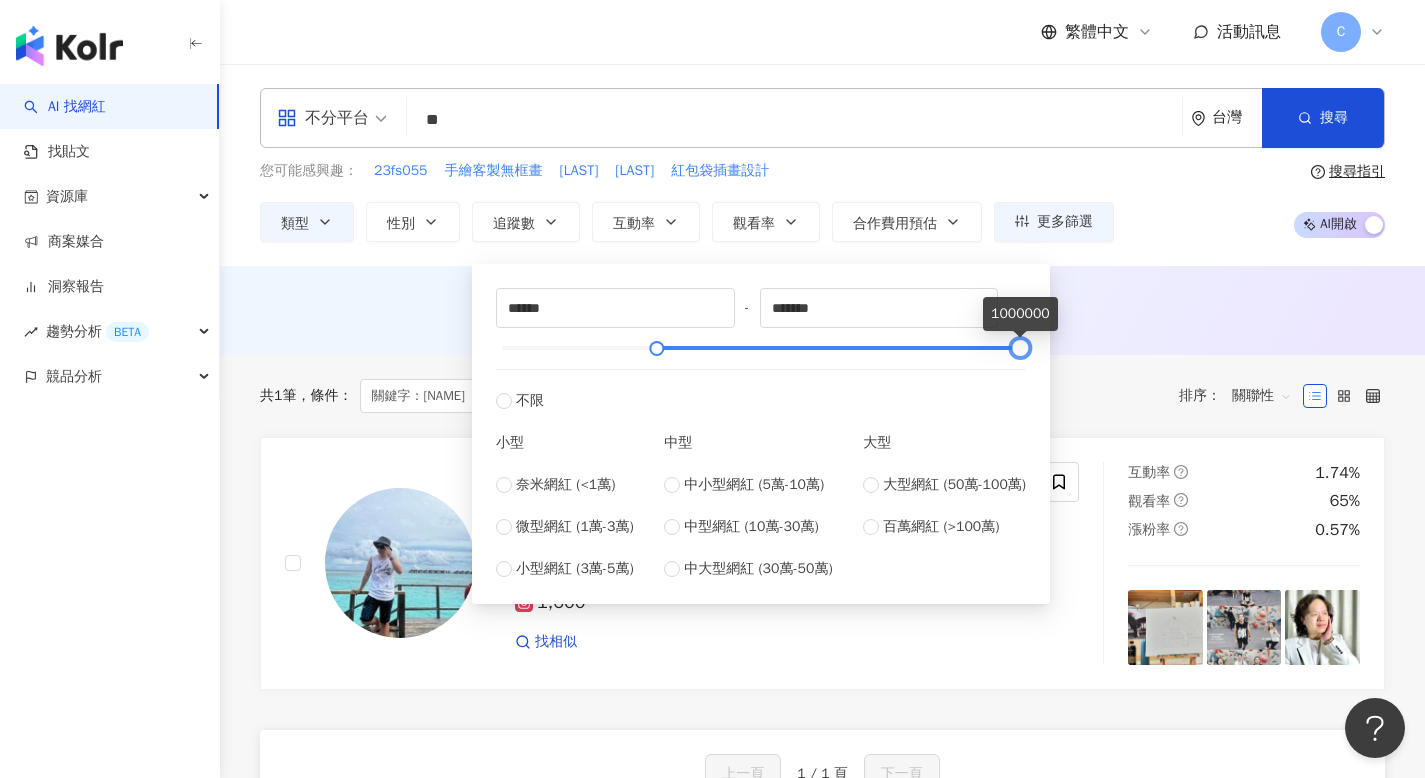 drag, startPoint x: 766, startPoint y: 348, endPoint x: 1026, endPoint y: 361, distance: 260.3248 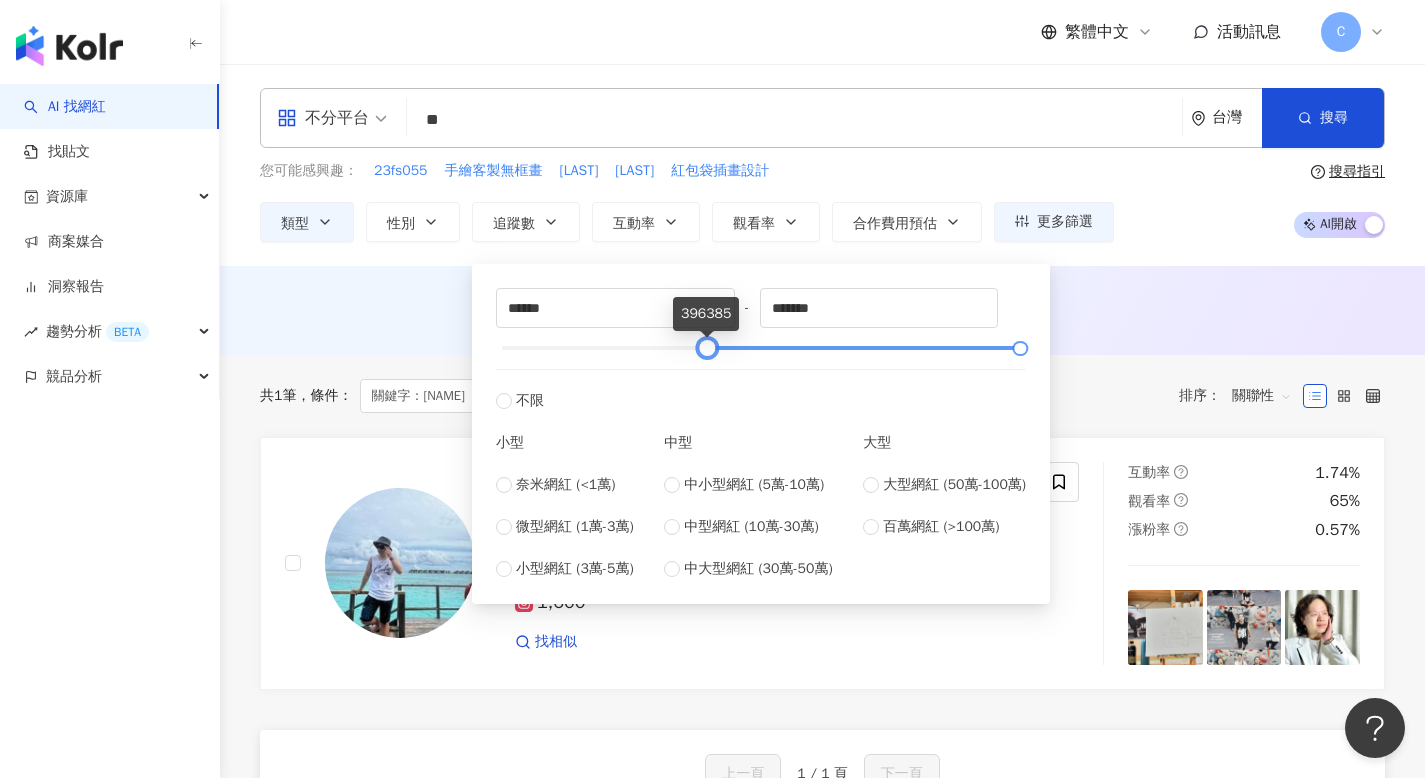 type on "******" 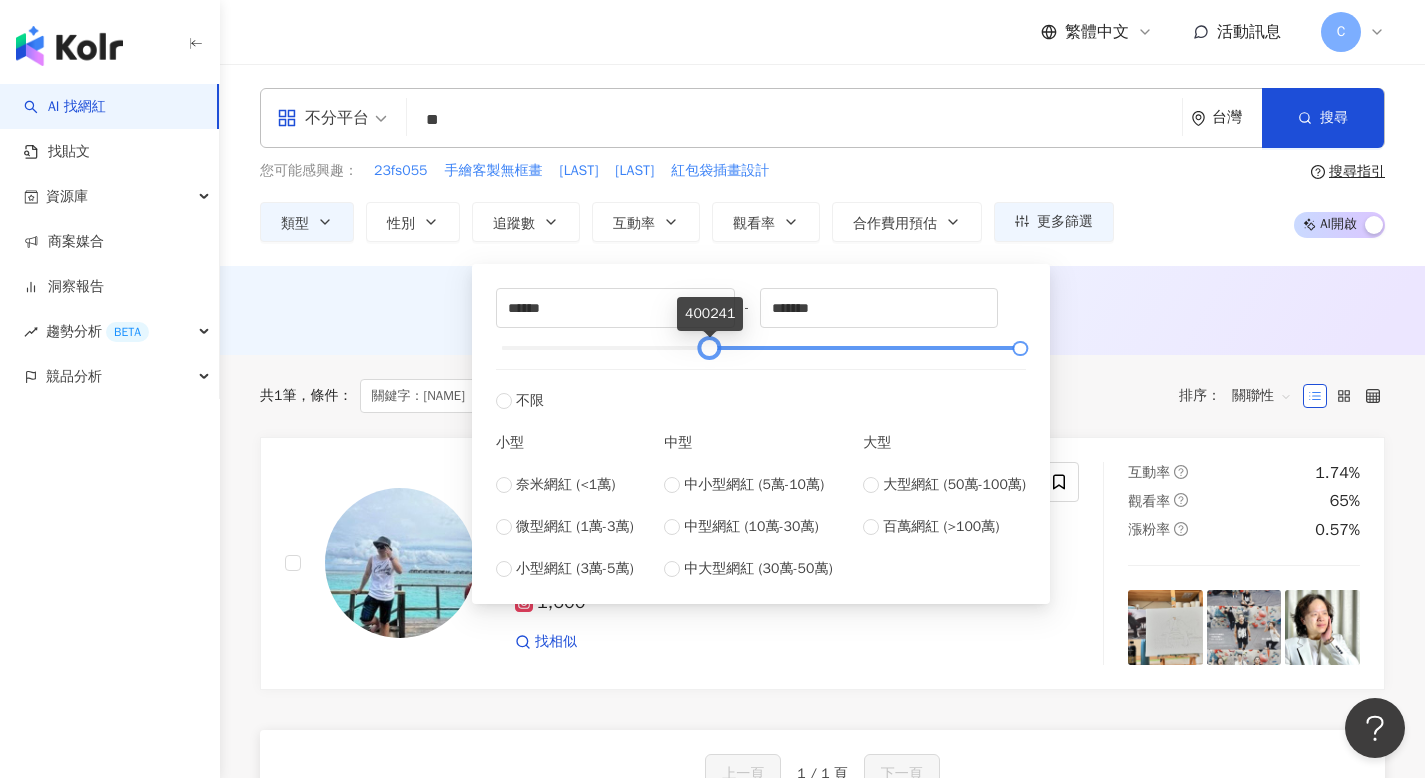 drag, startPoint x: 656, startPoint y: 345, endPoint x: 708, endPoint y: 352, distance: 52.46904 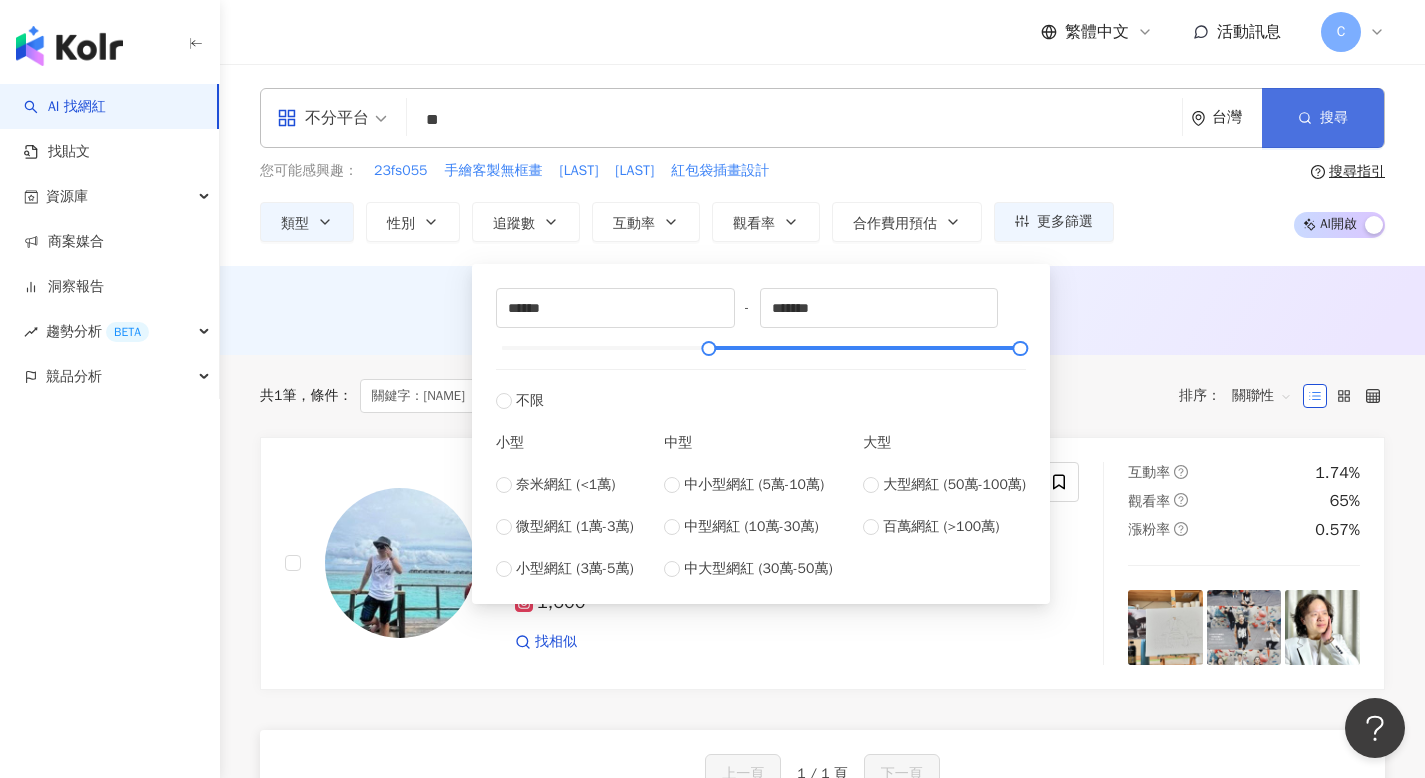 click on "搜尋" at bounding box center (1323, 118) 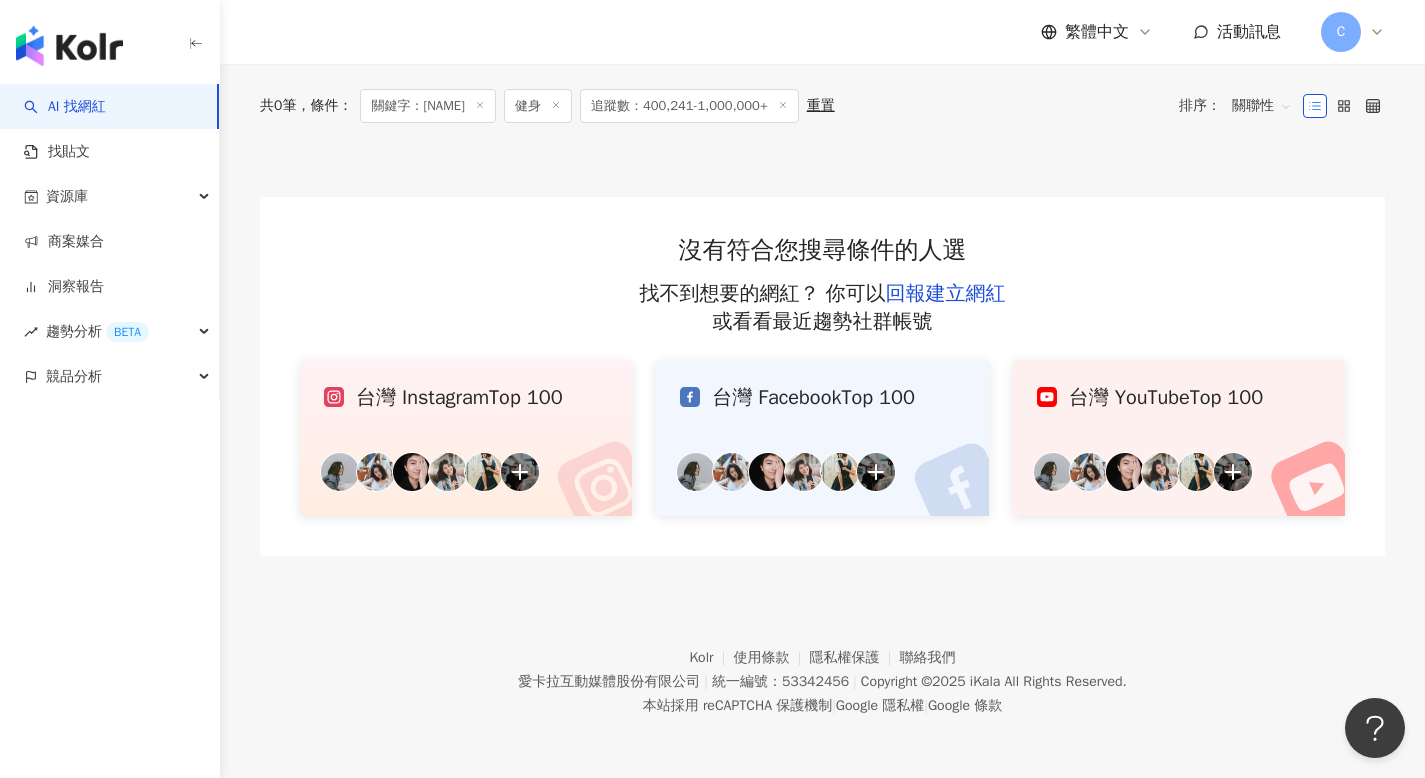 scroll, scrollTop: 0, scrollLeft: 0, axis: both 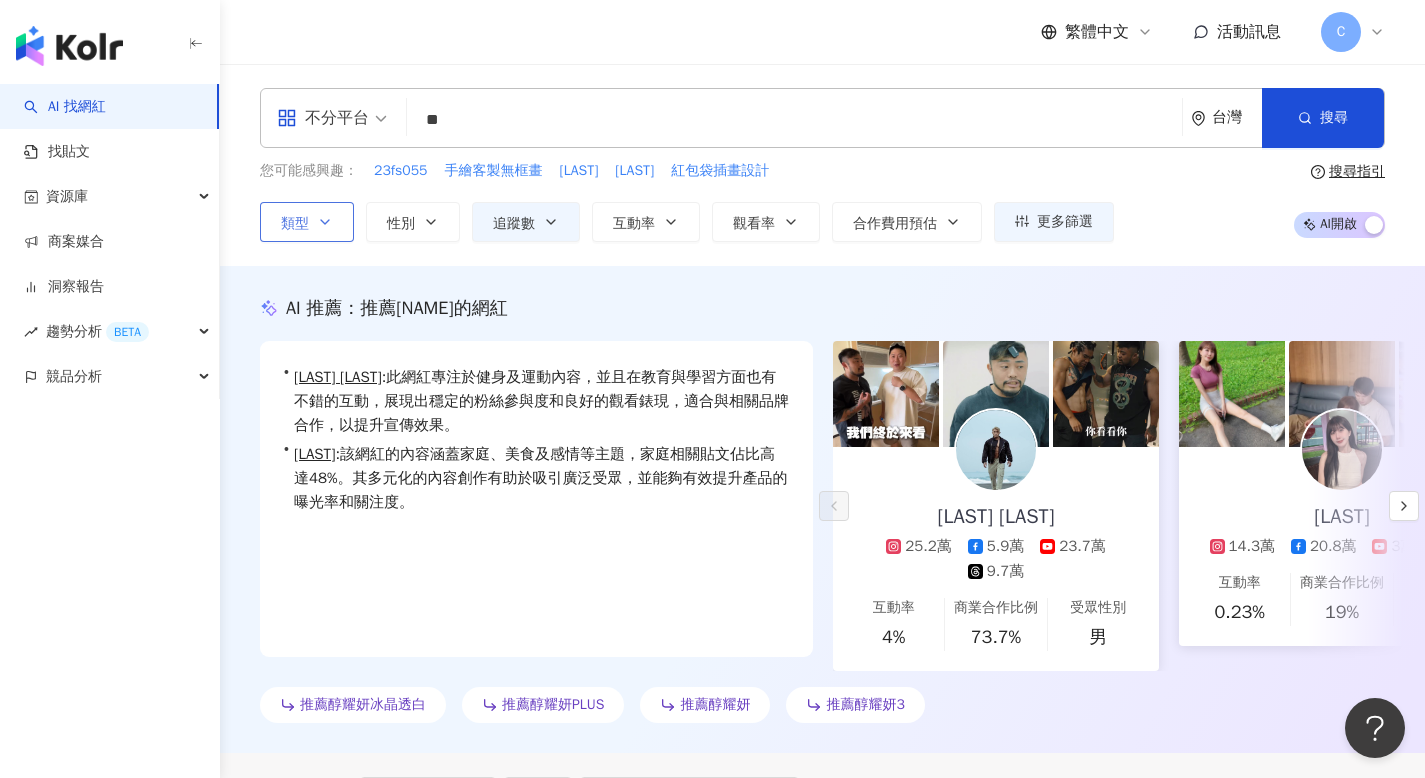 click on "類型" at bounding box center (307, 222) 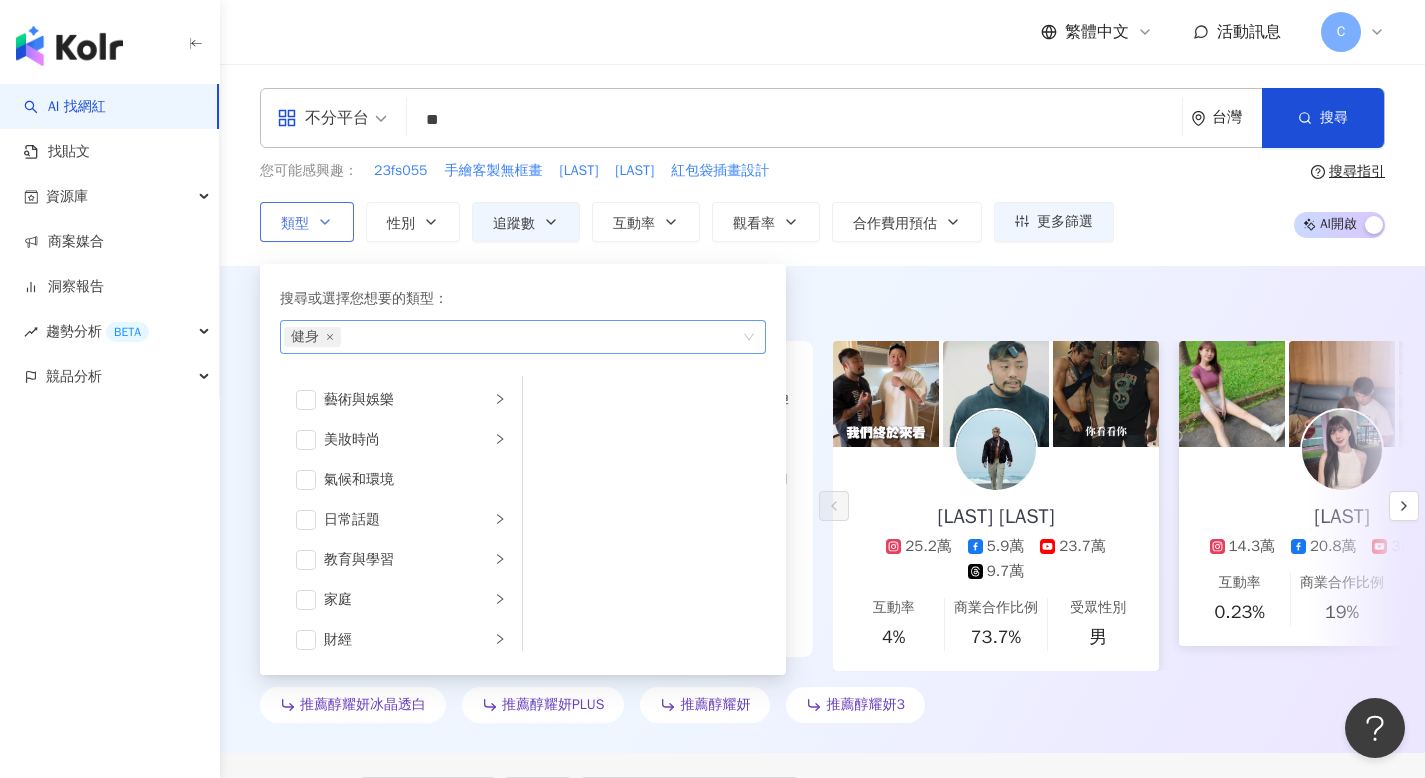 click on "健身" at bounding box center (312, 337) 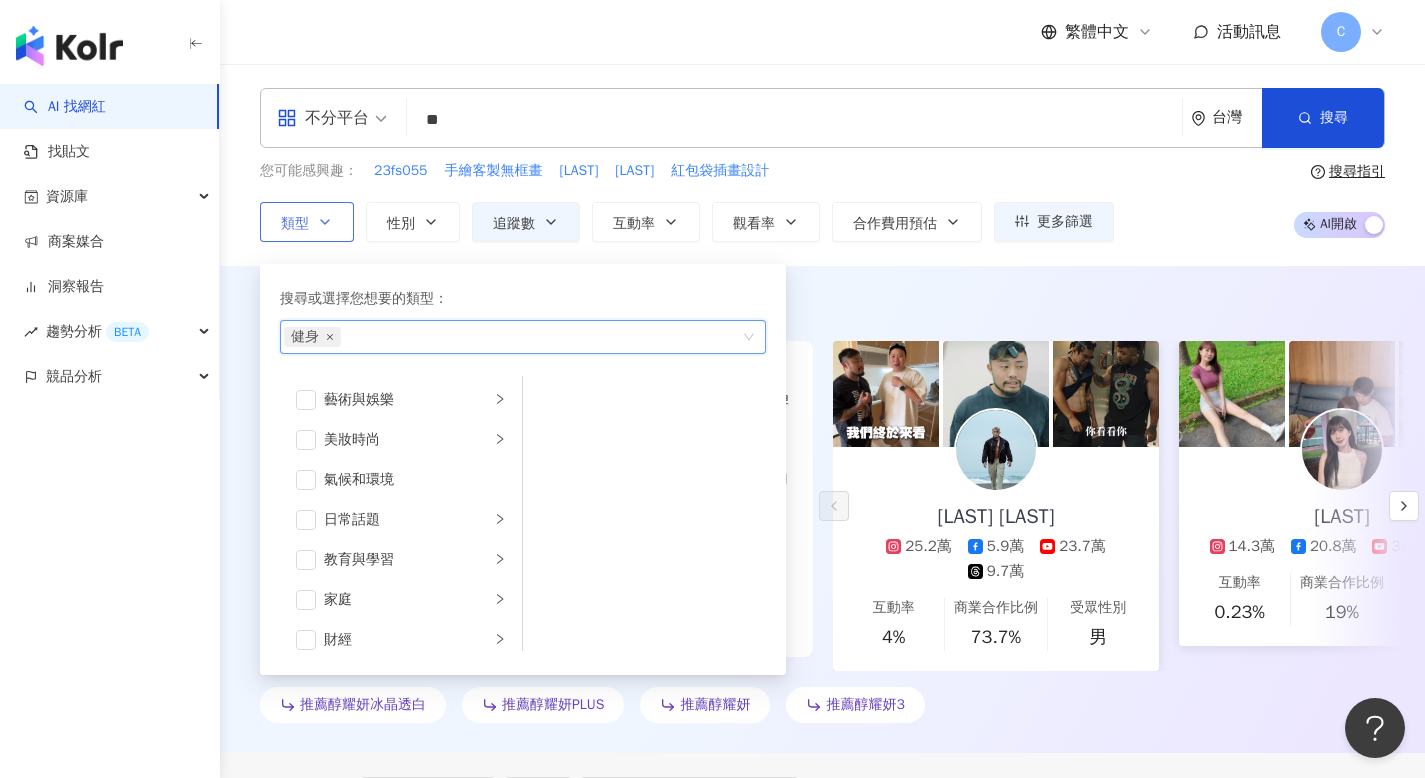 click 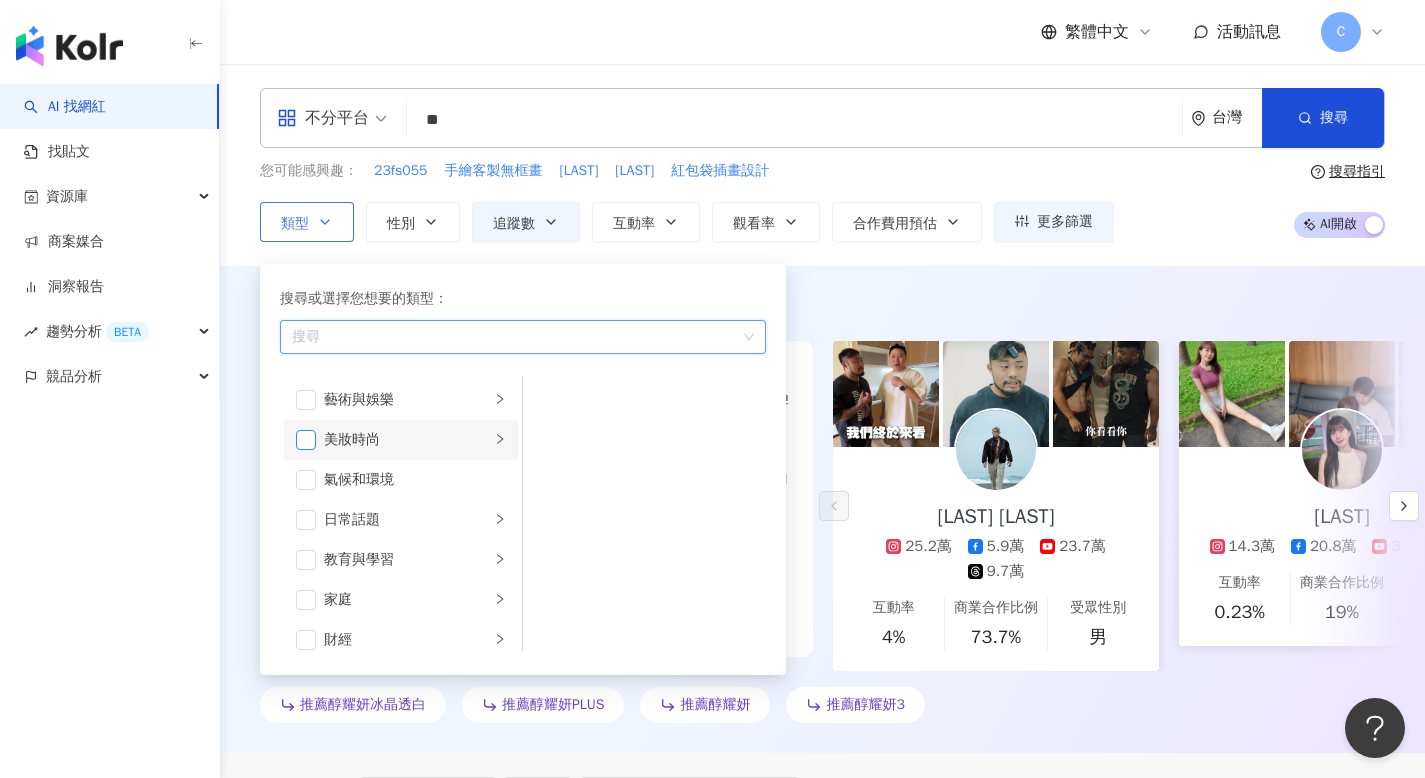 click at bounding box center (306, 440) 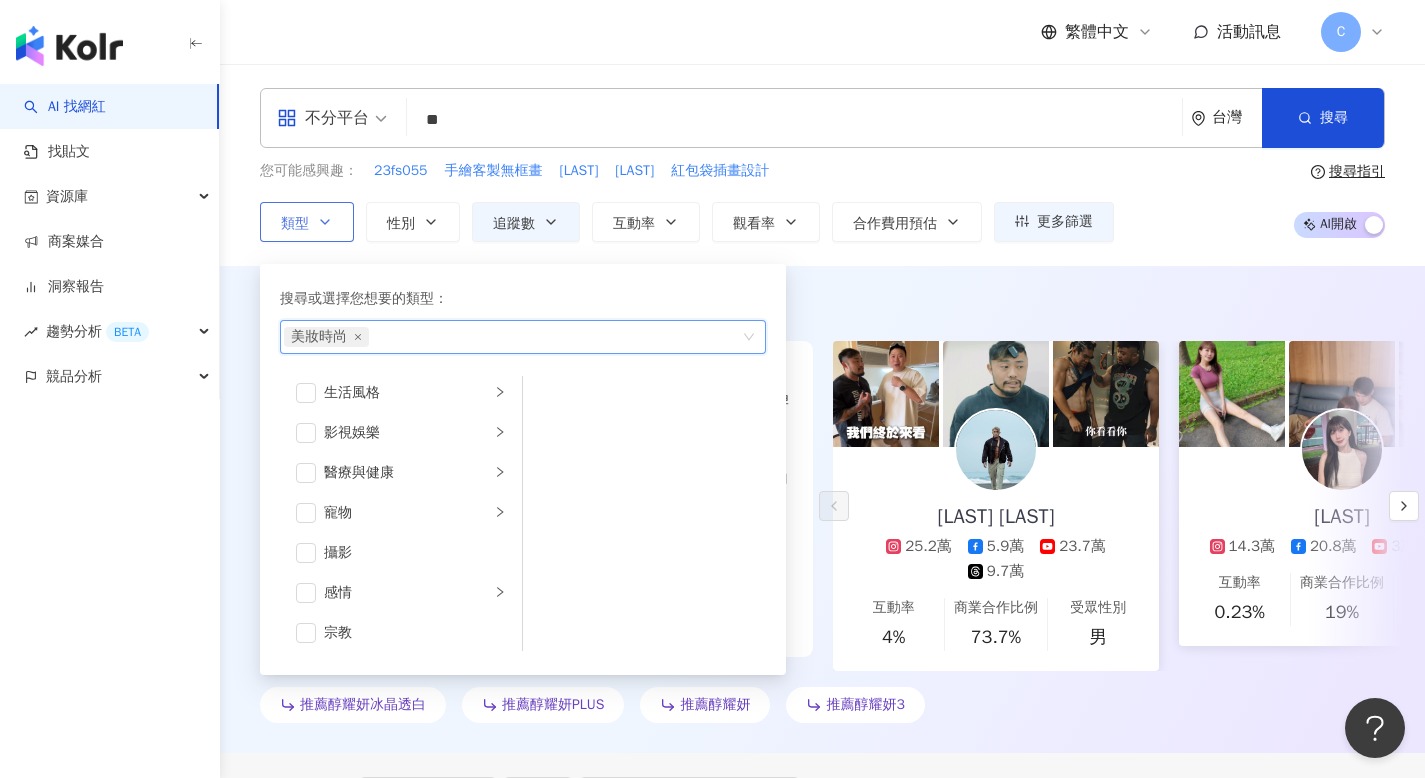 scroll, scrollTop: 450, scrollLeft: 0, axis: vertical 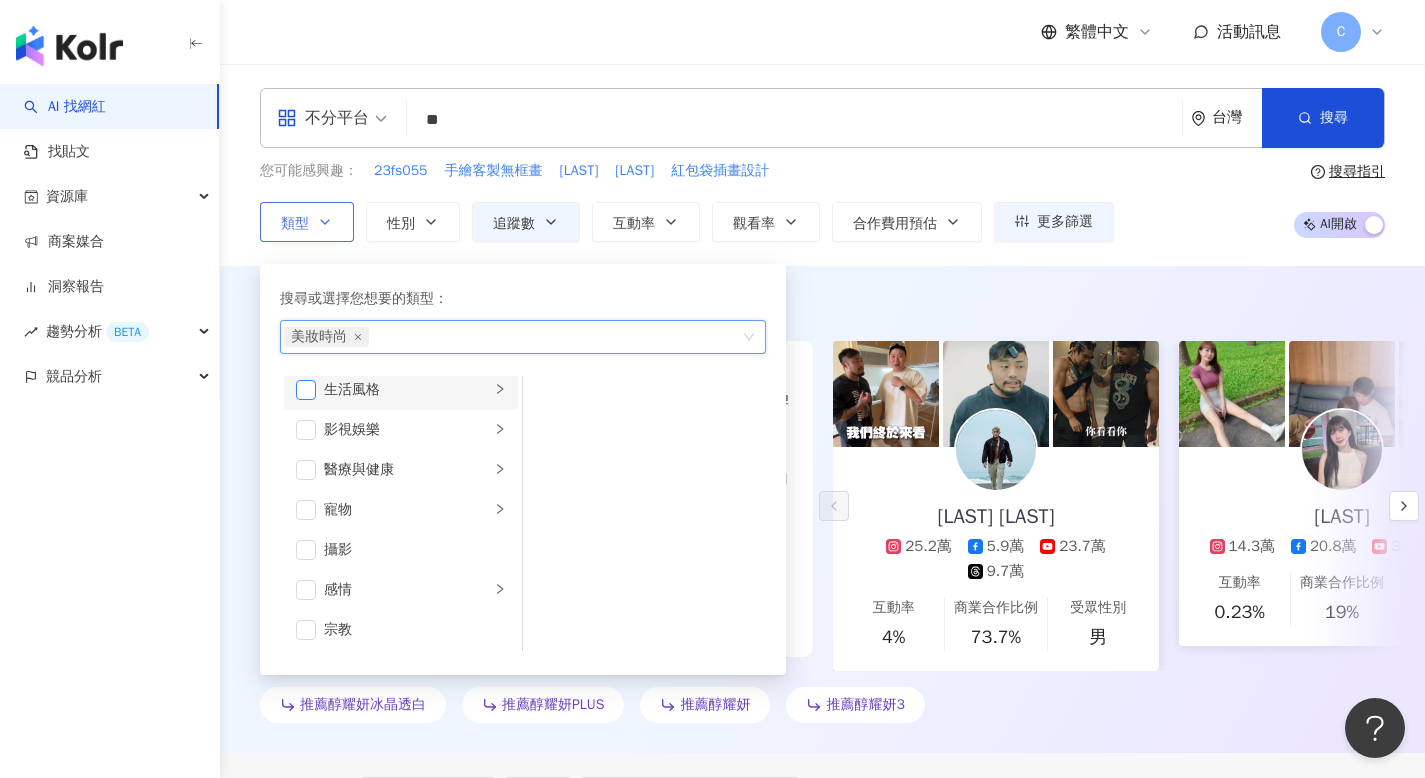 click at bounding box center (306, 390) 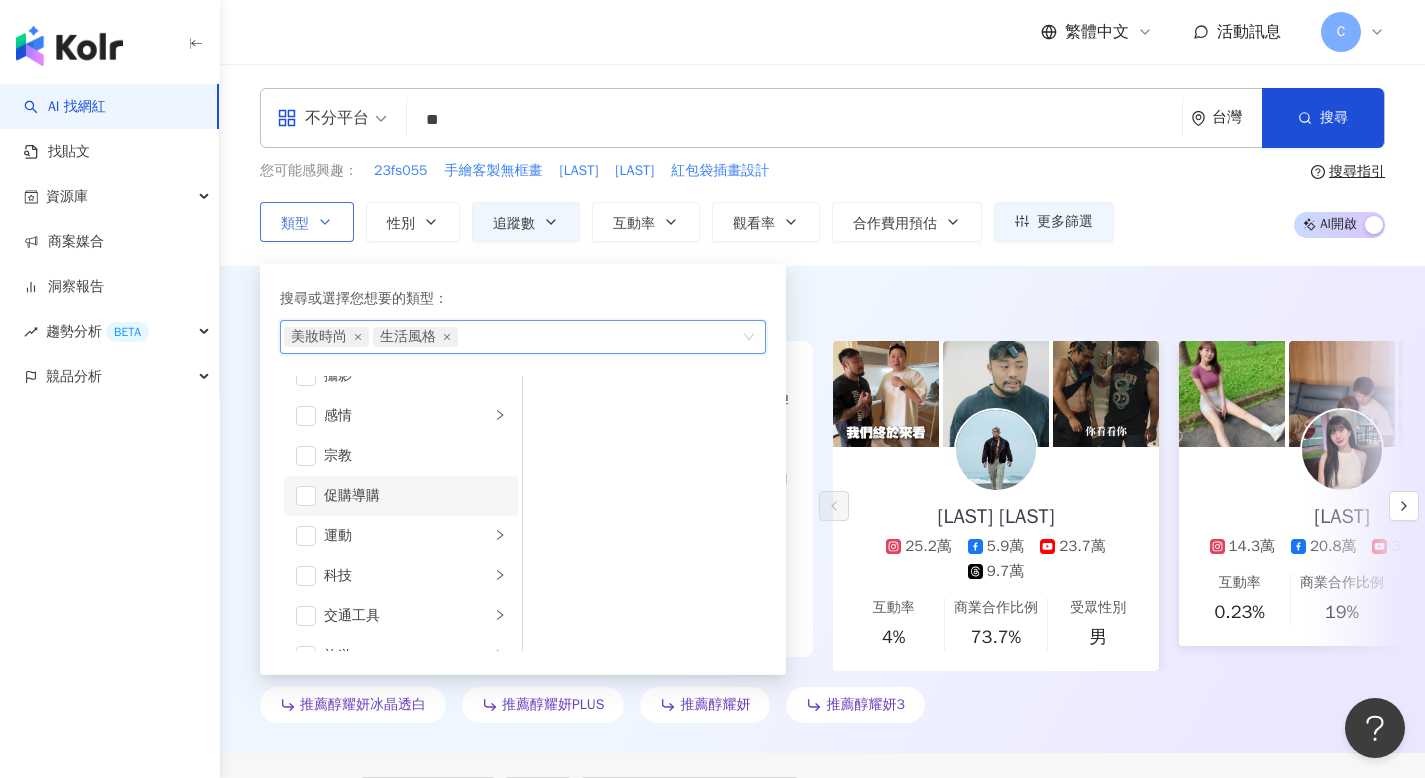 scroll, scrollTop: 661, scrollLeft: 0, axis: vertical 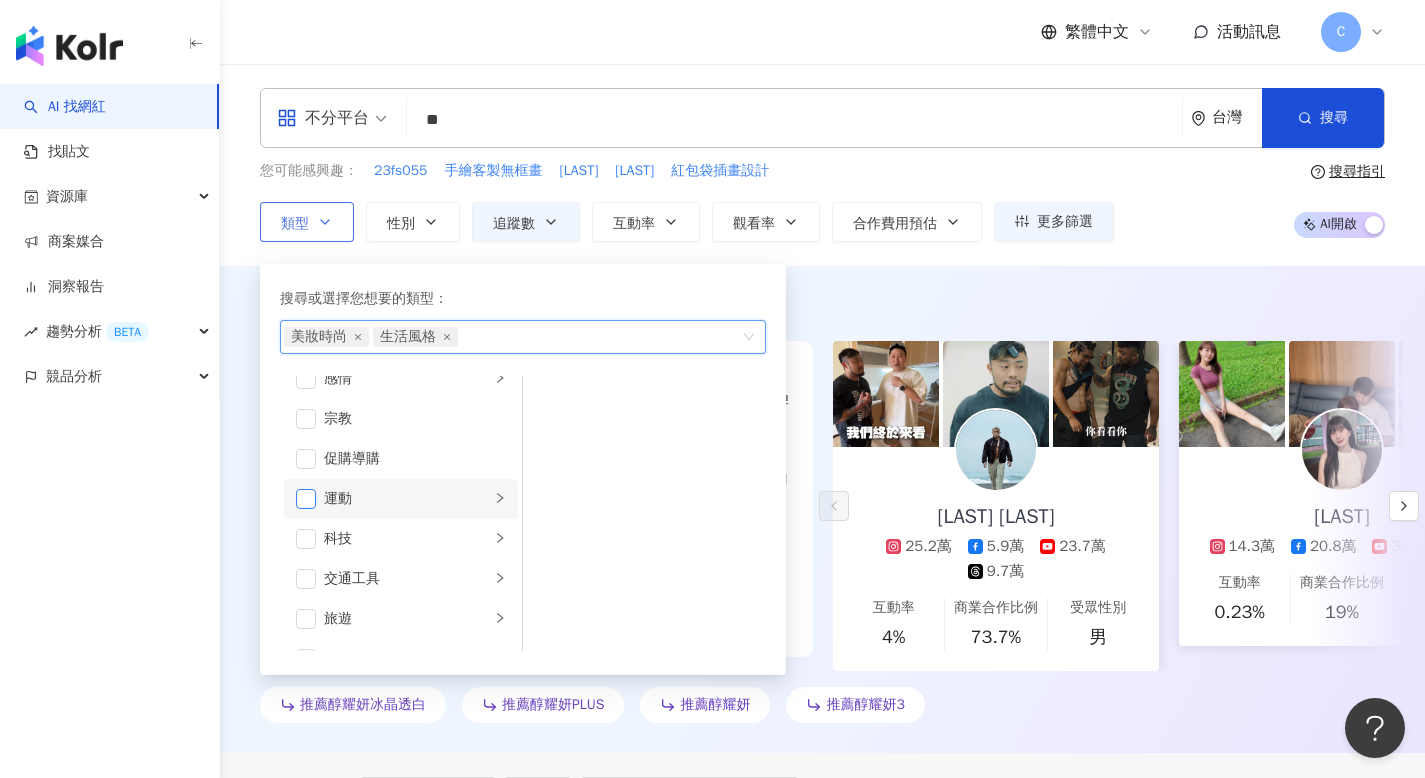 click at bounding box center (306, 499) 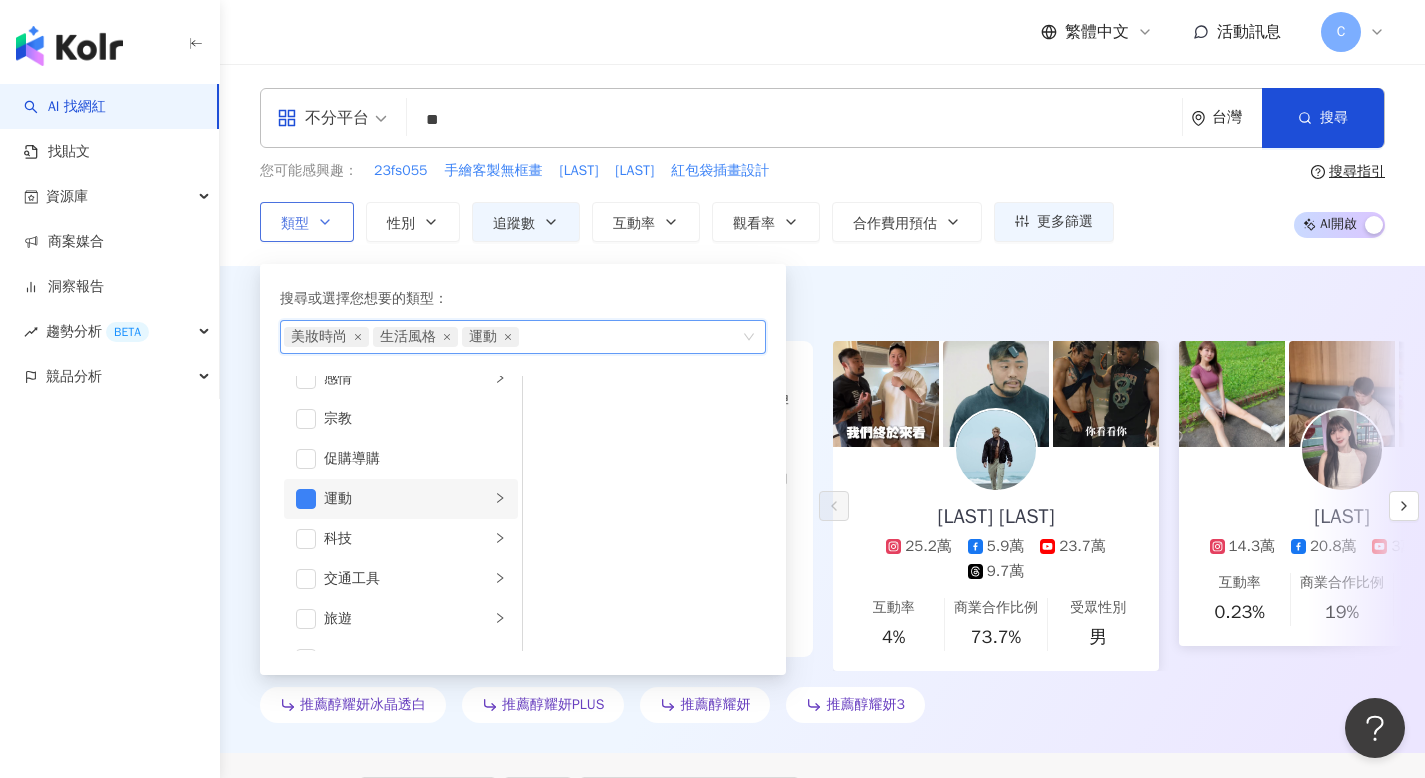 scroll, scrollTop: 693, scrollLeft: 0, axis: vertical 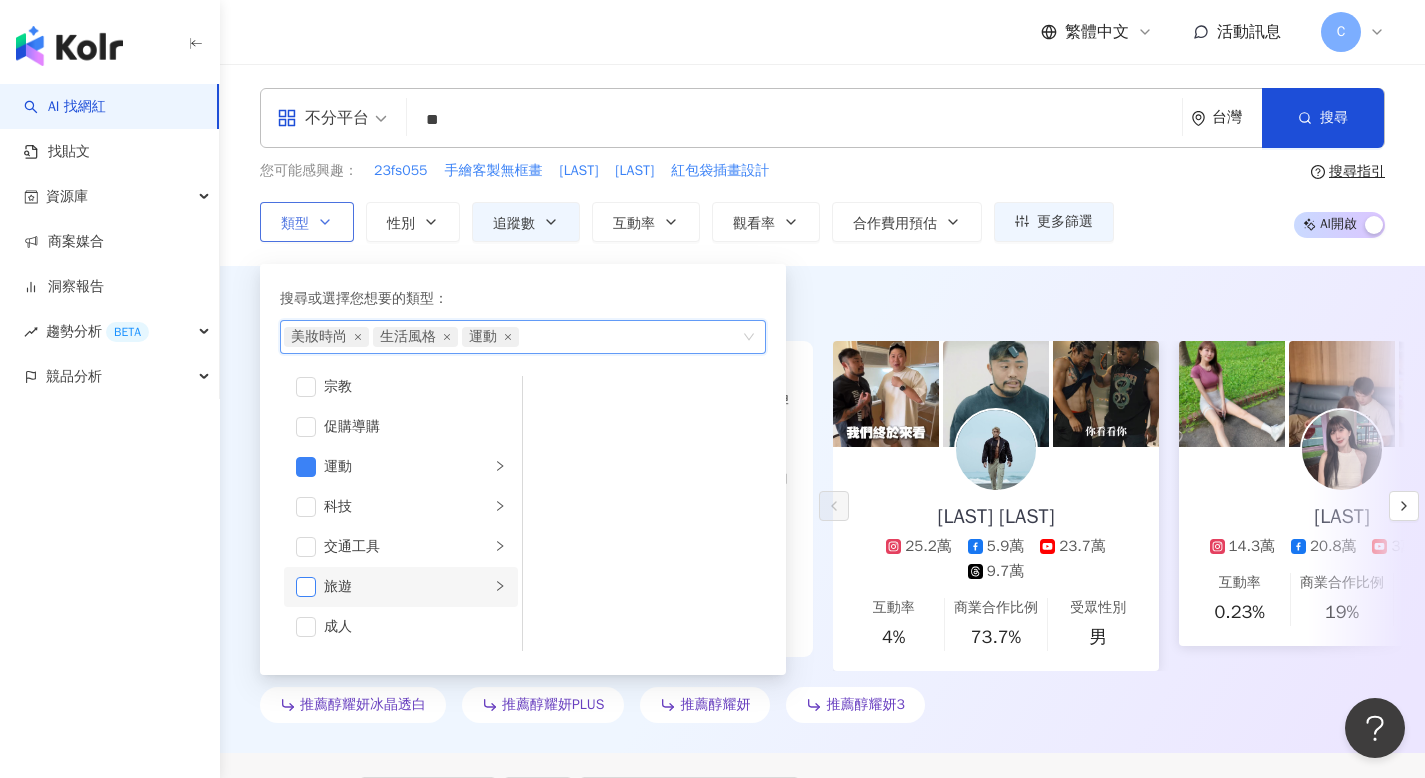 click at bounding box center (306, 587) 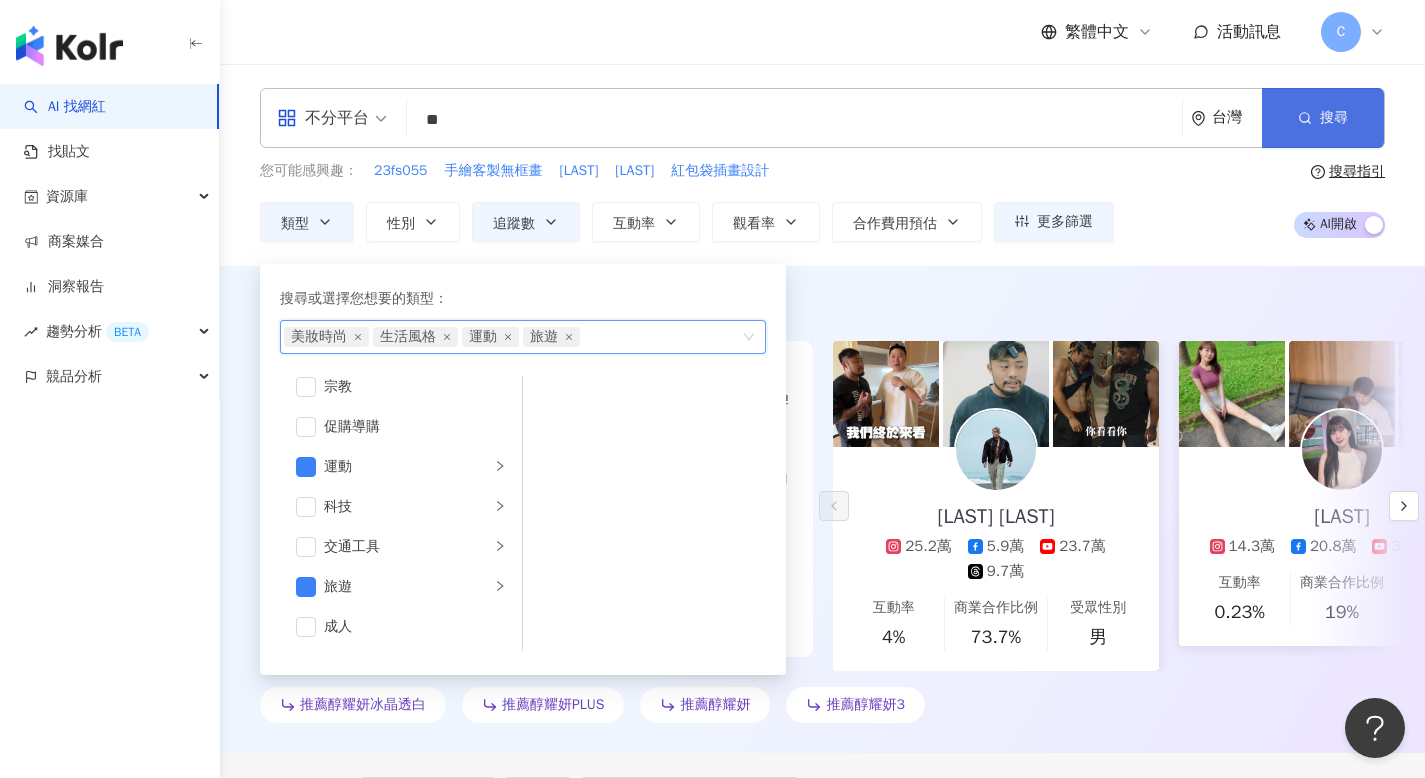 click on "搜尋" at bounding box center (1323, 118) 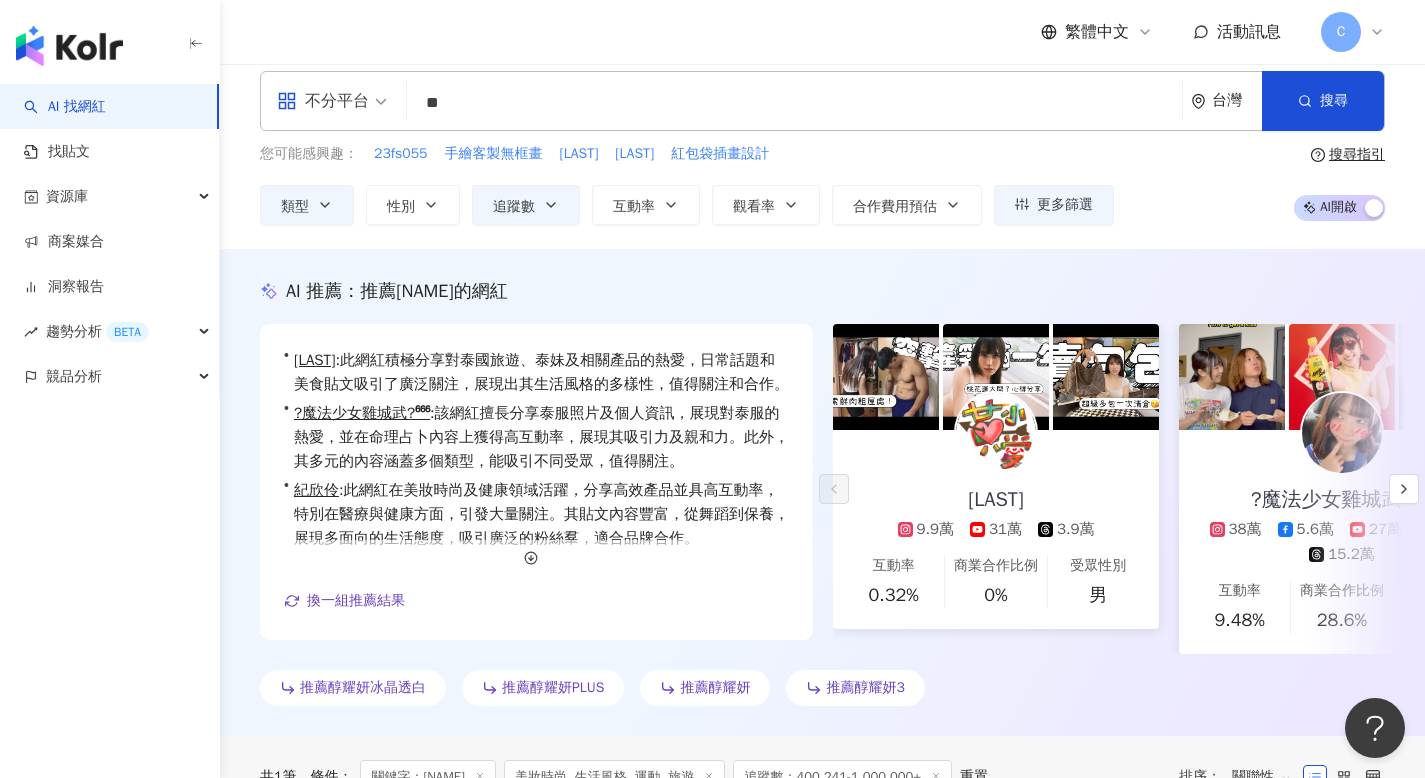 scroll, scrollTop: 0, scrollLeft: 0, axis: both 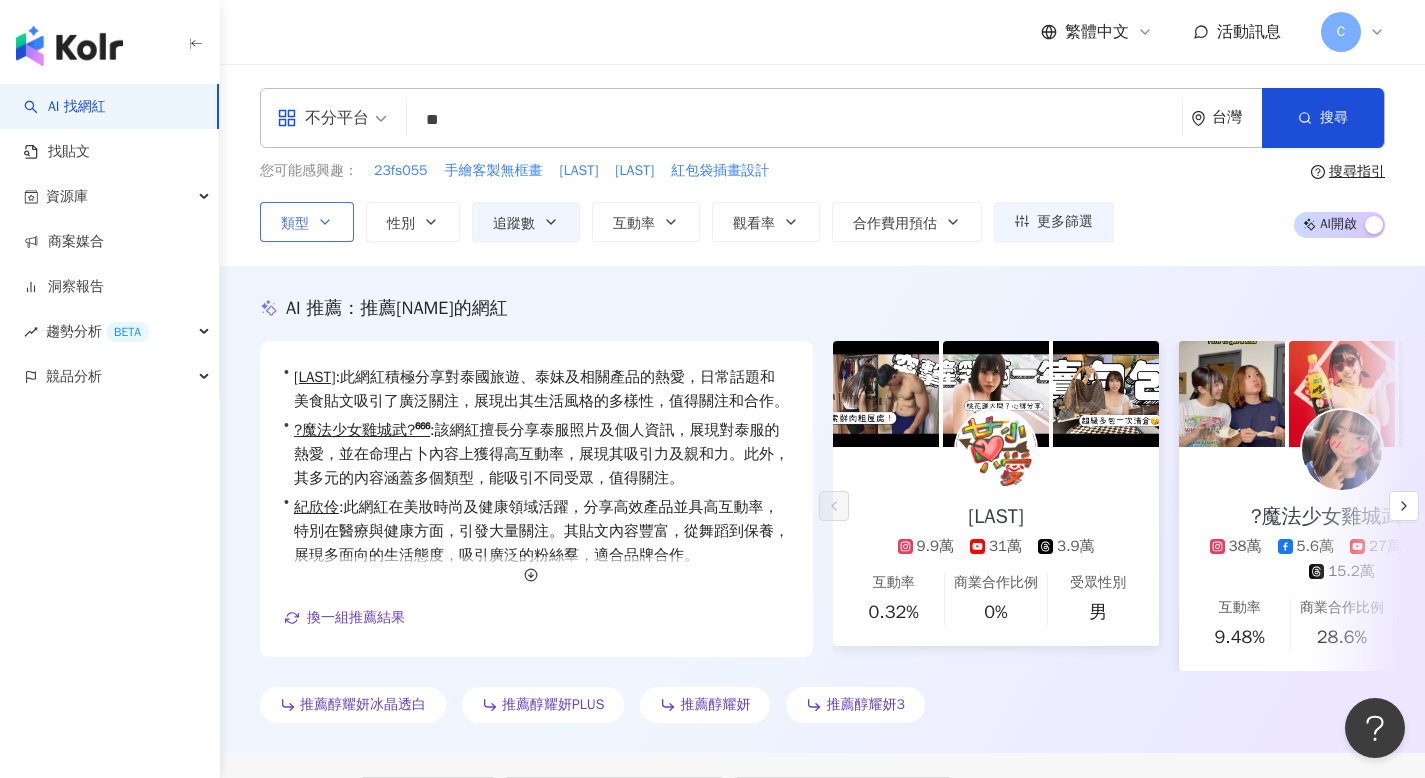 click on "類型" at bounding box center [295, 224] 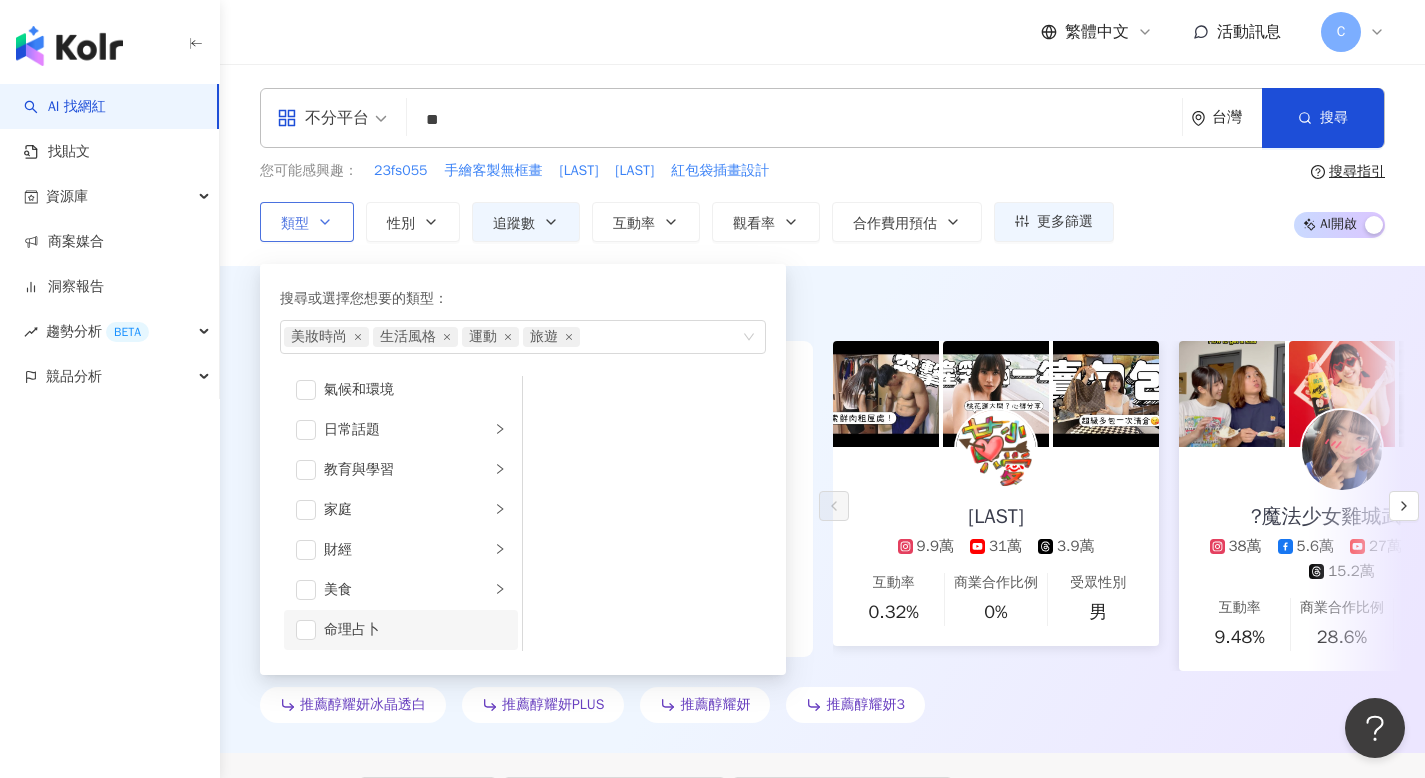 scroll, scrollTop: 0, scrollLeft: 0, axis: both 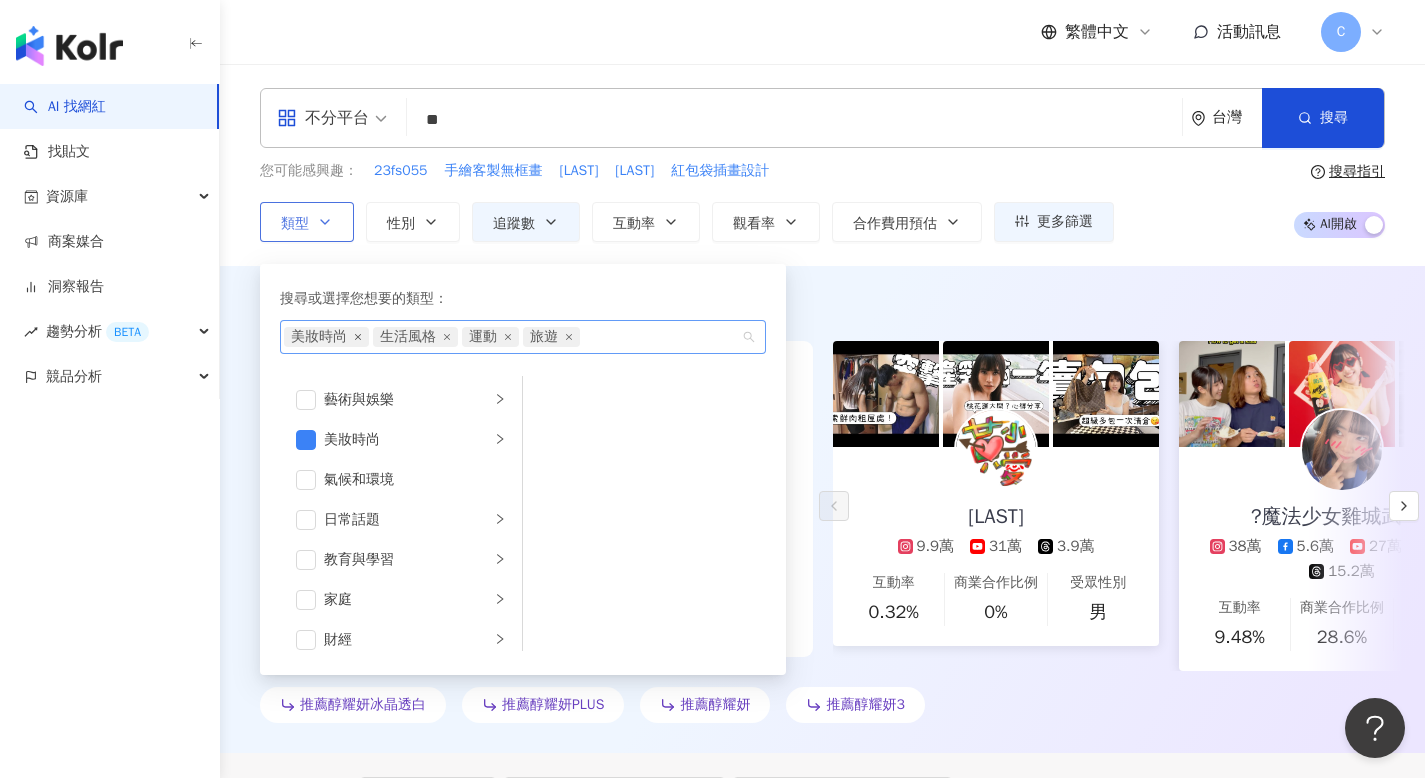 click 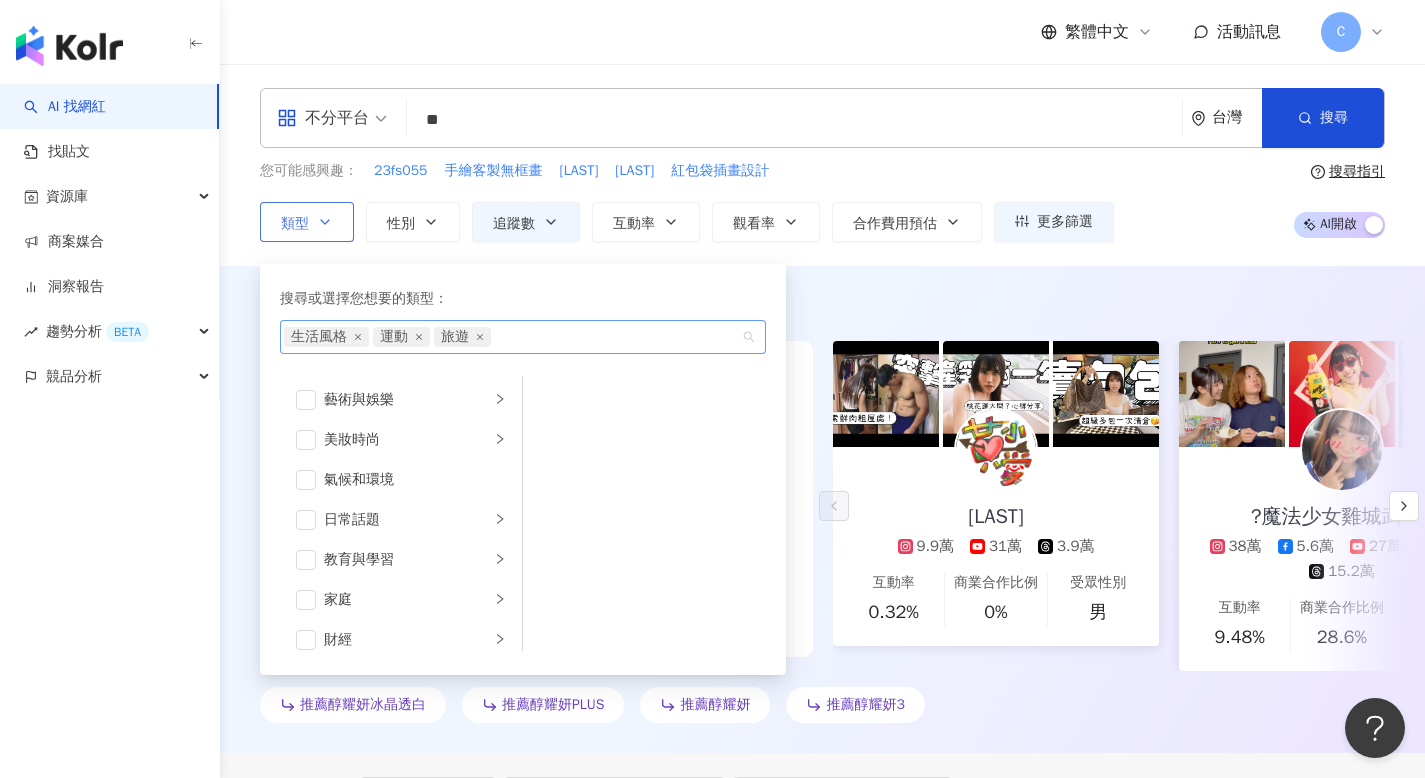 click on "運動" at bounding box center [401, 337] 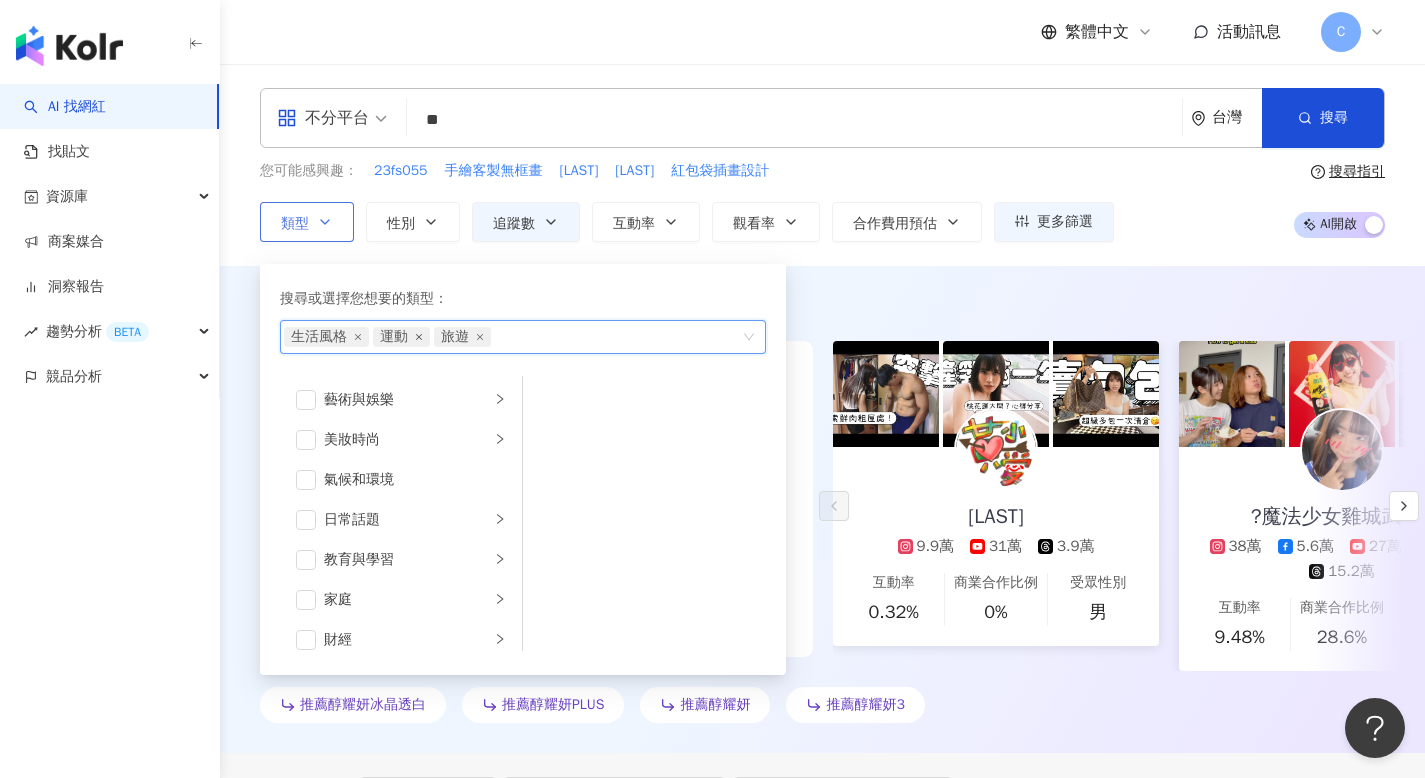 click 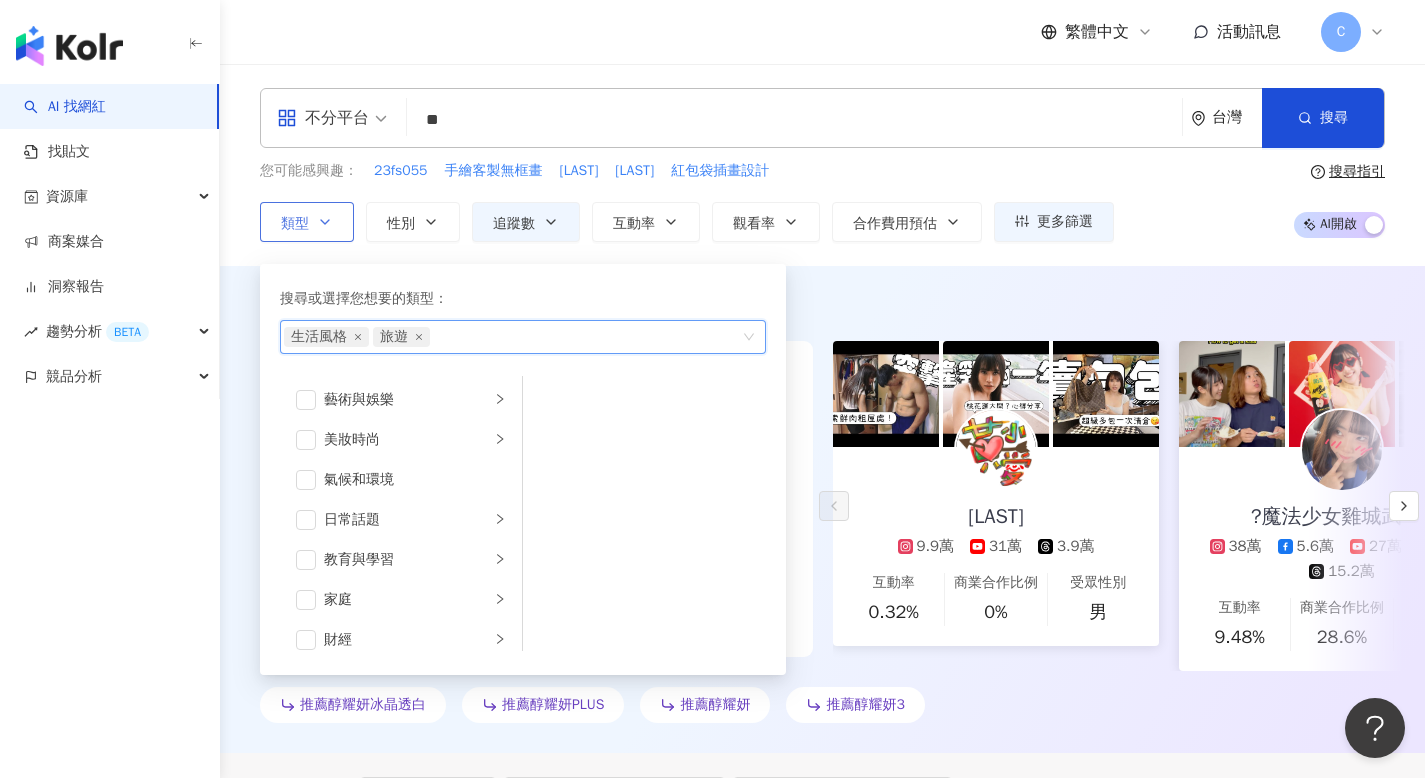 click 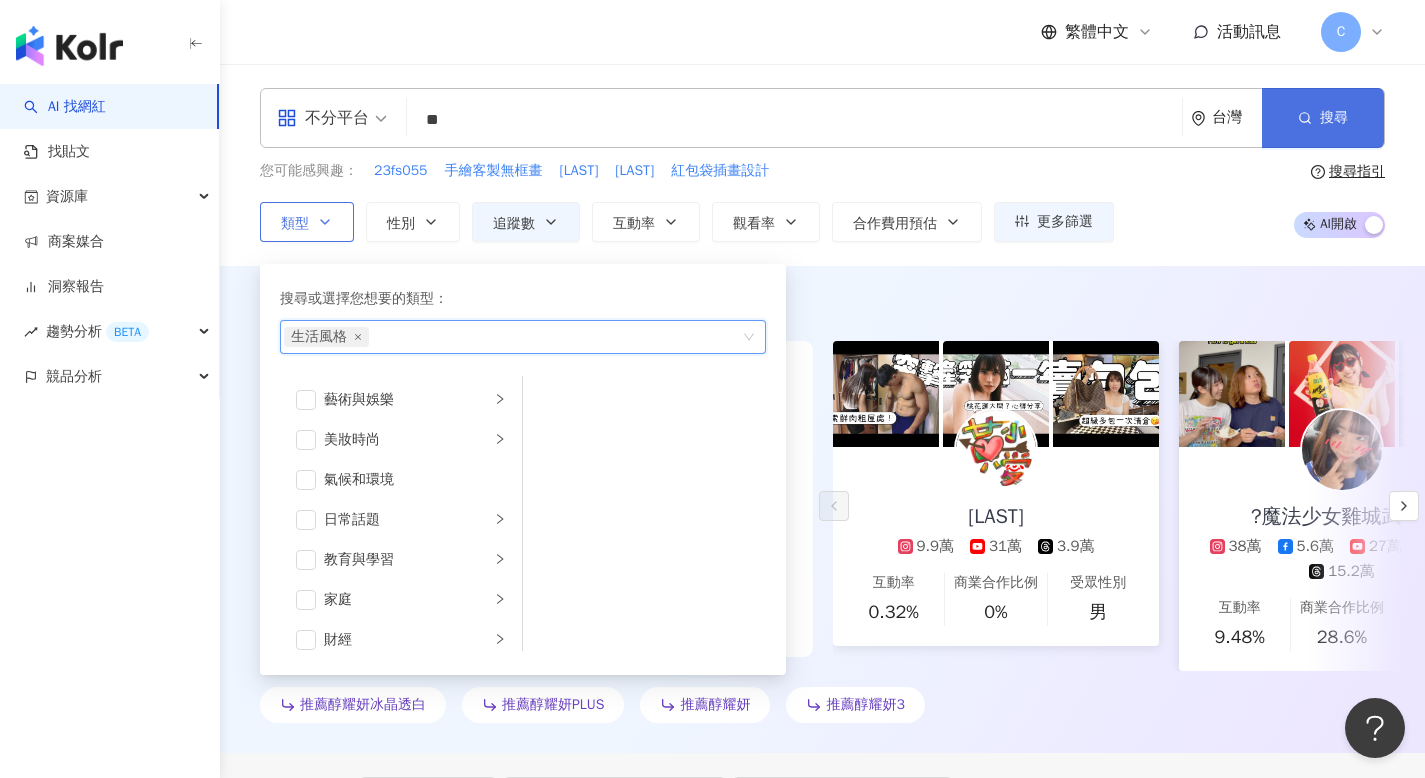 click on "搜尋" at bounding box center [1323, 118] 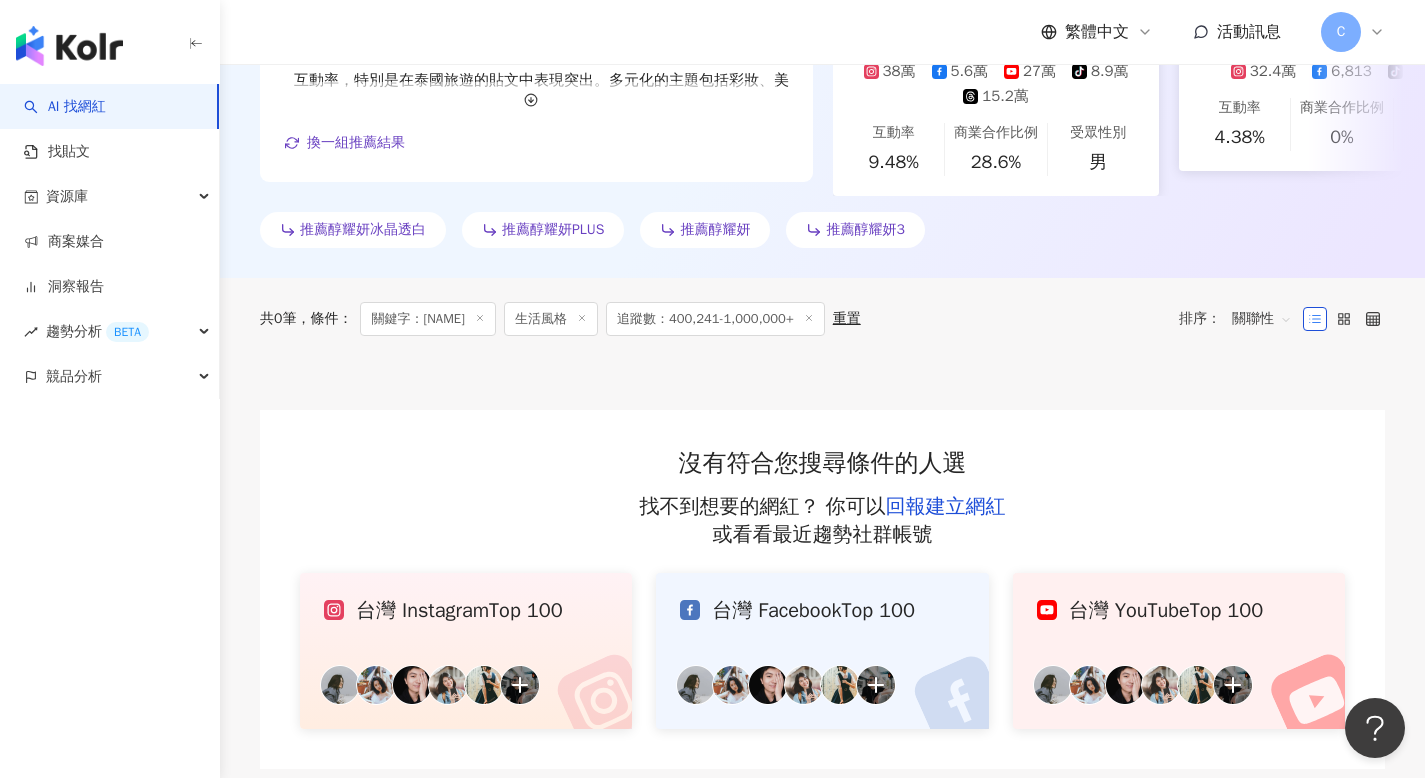 scroll, scrollTop: 0, scrollLeft: 0, axis: both 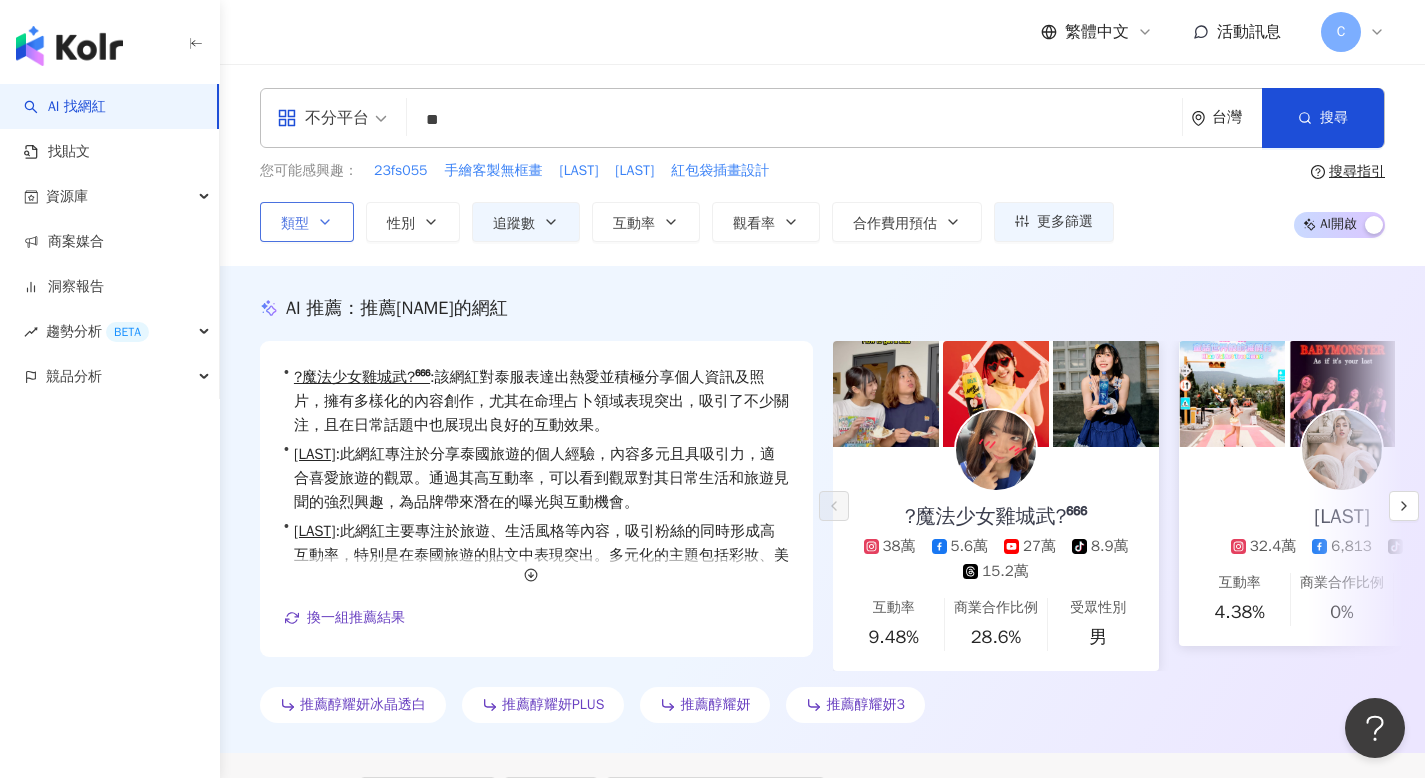 click on "**" at bounding box center (794, 120) 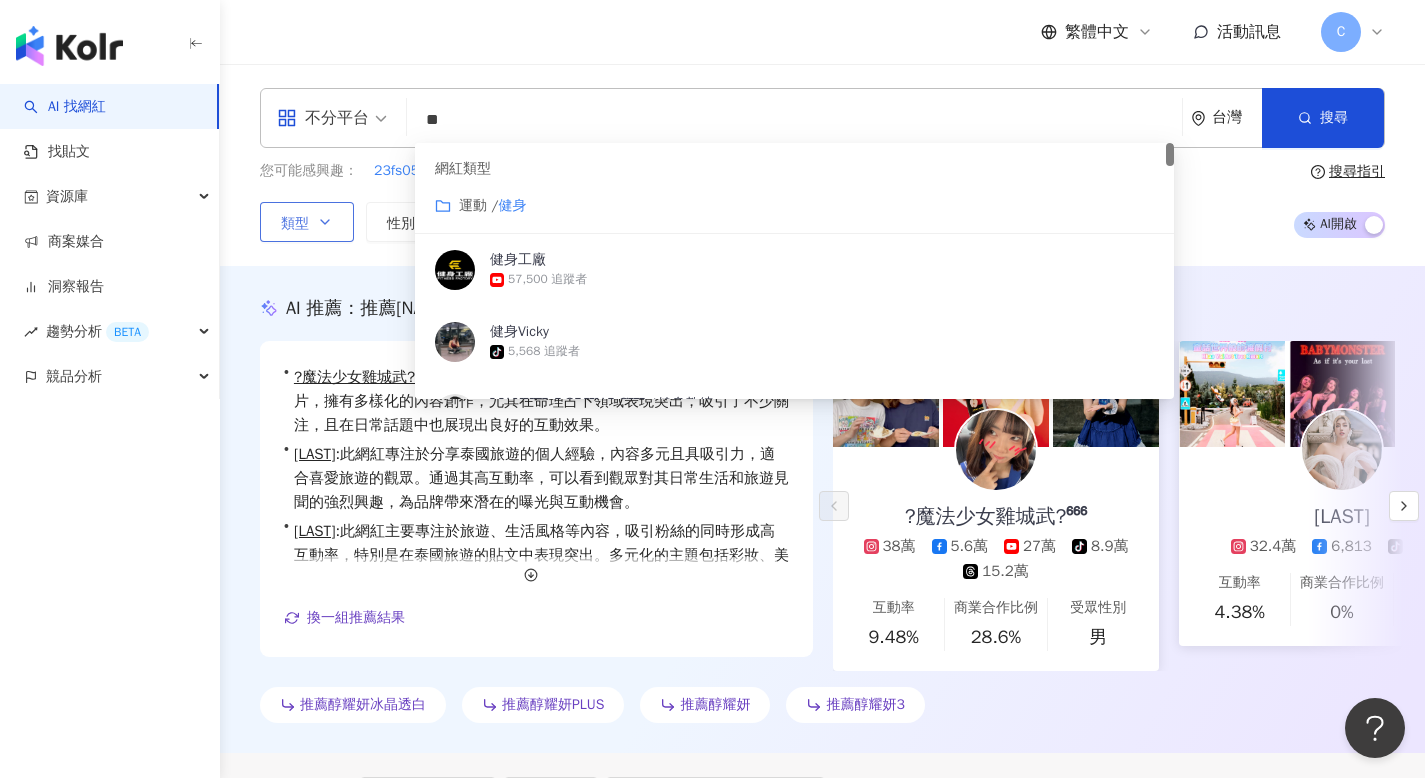 type on "*" 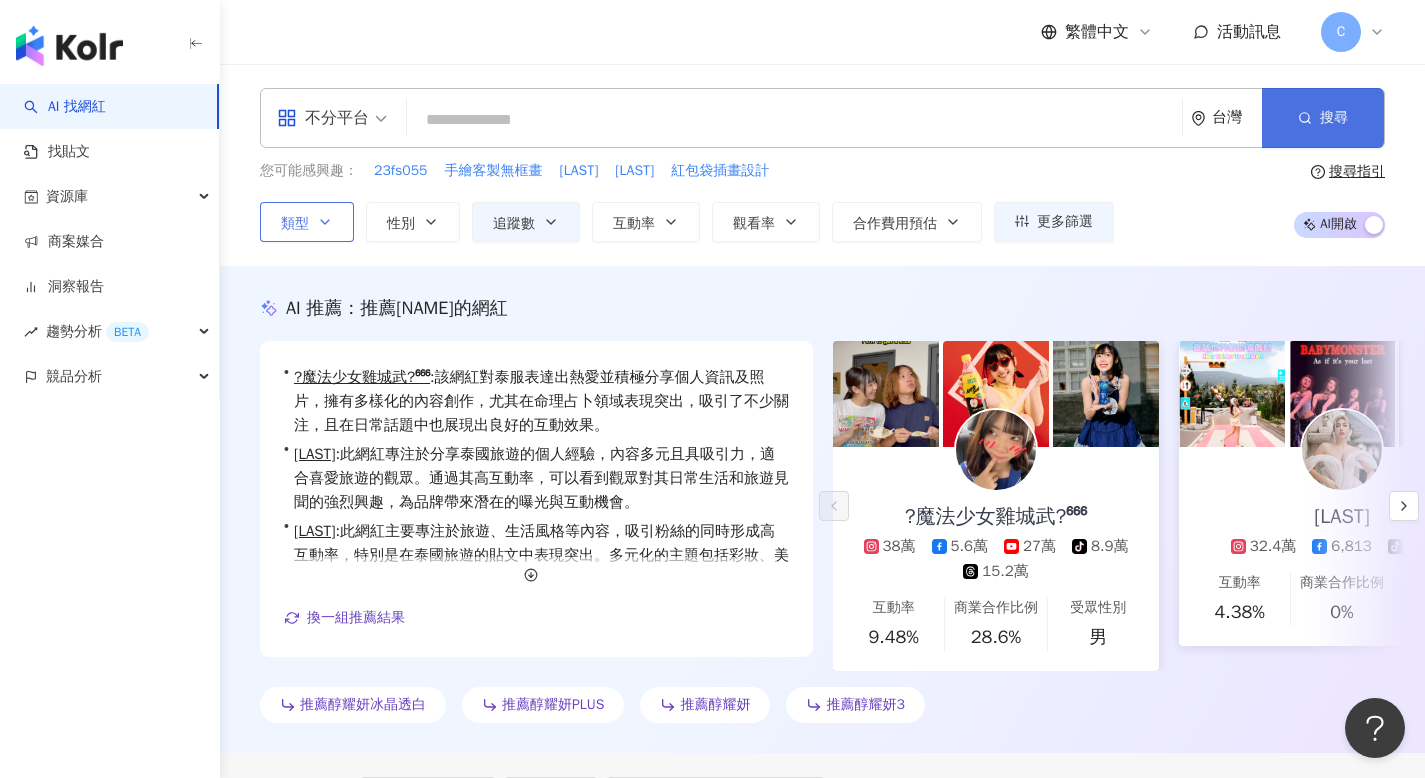 type 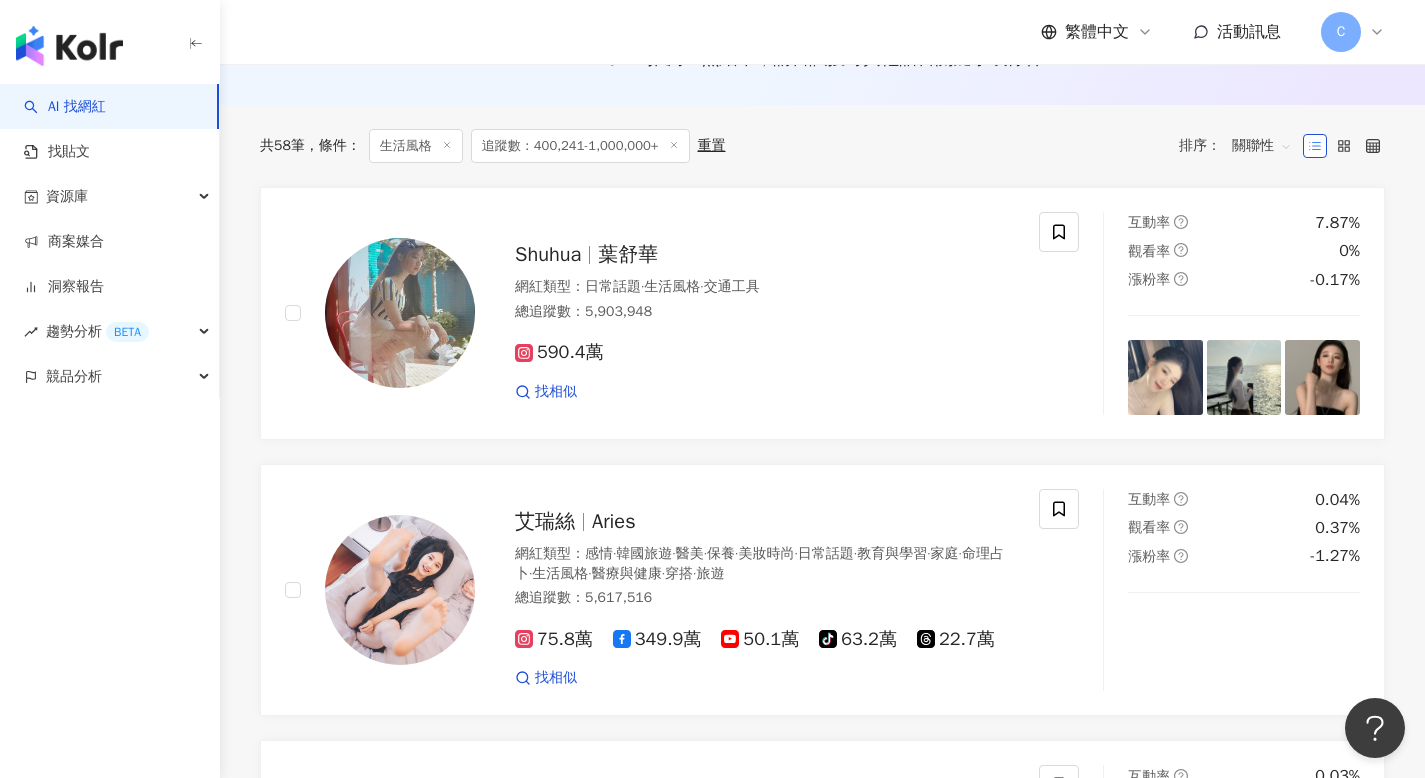 scroll, scrollTop: 0, scrollLeft: 0, axis: both 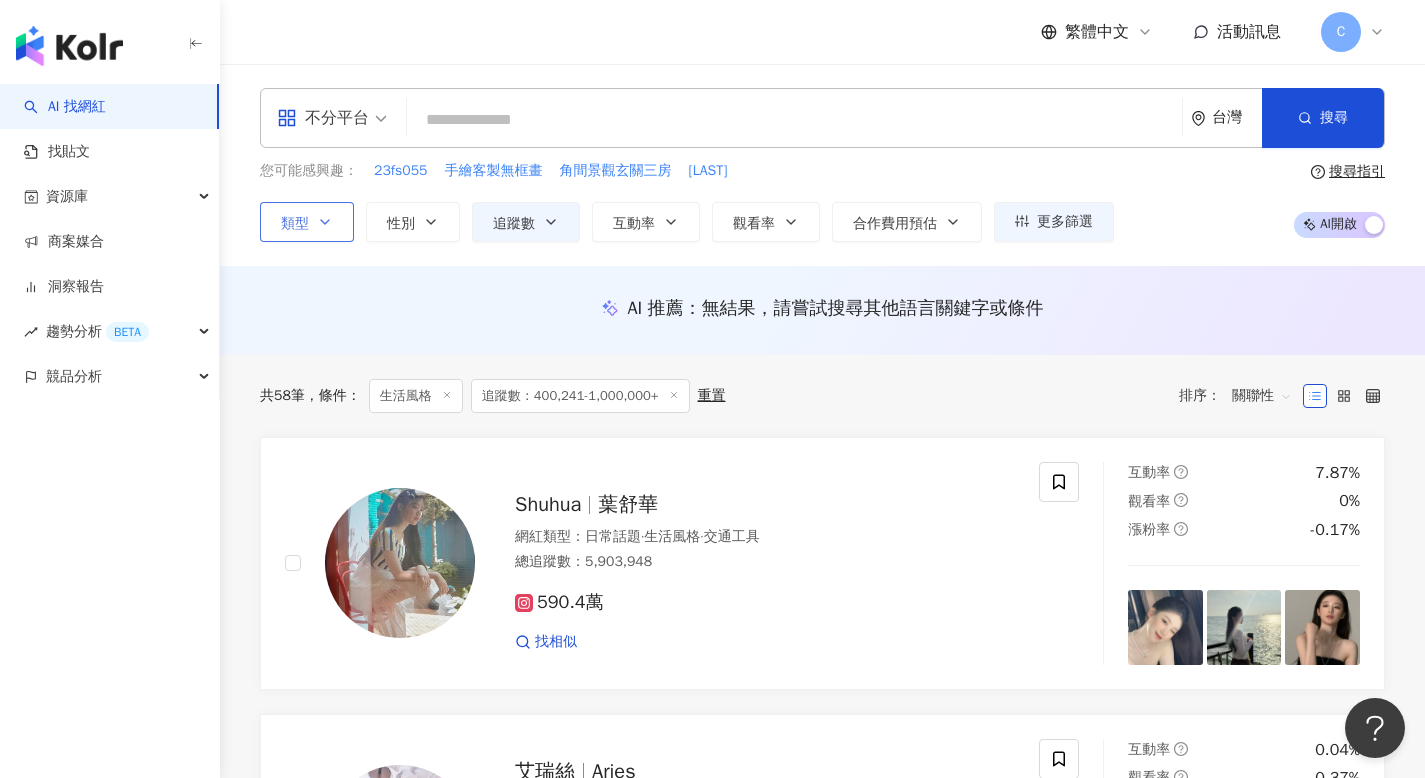 click on "類型" at bounding box center (307, 222) 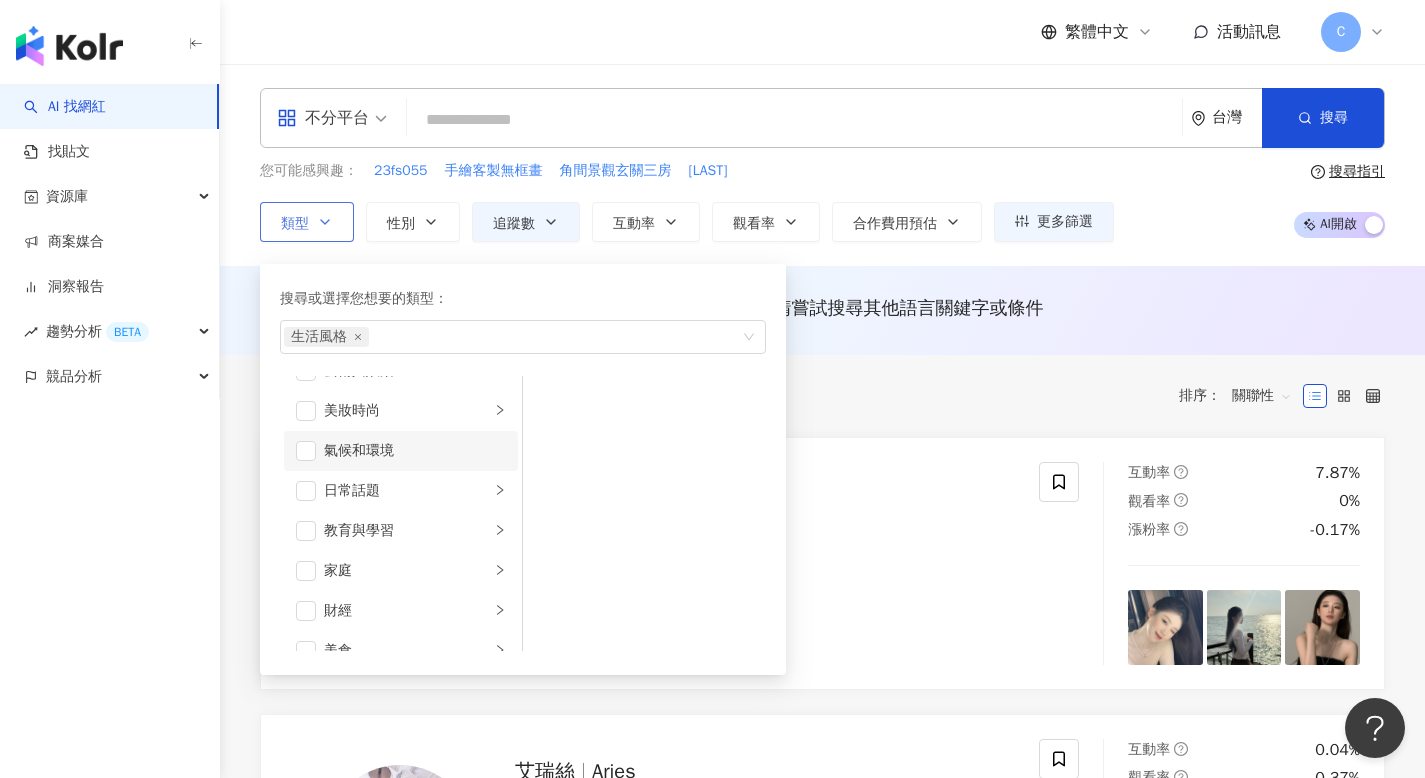 scroll, scrollTop: 0, scrollLeft: 0, axis: both 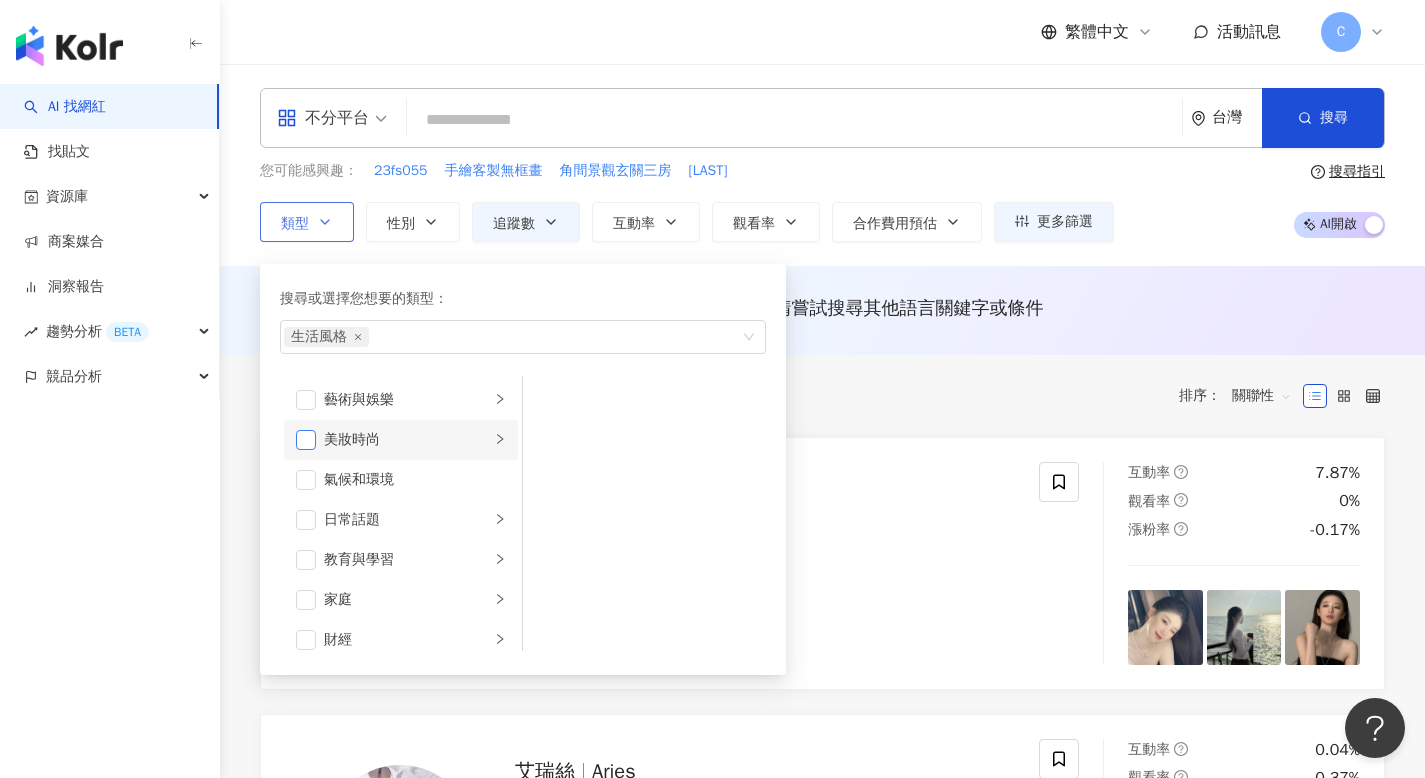 click at bounding box center [306, 440] 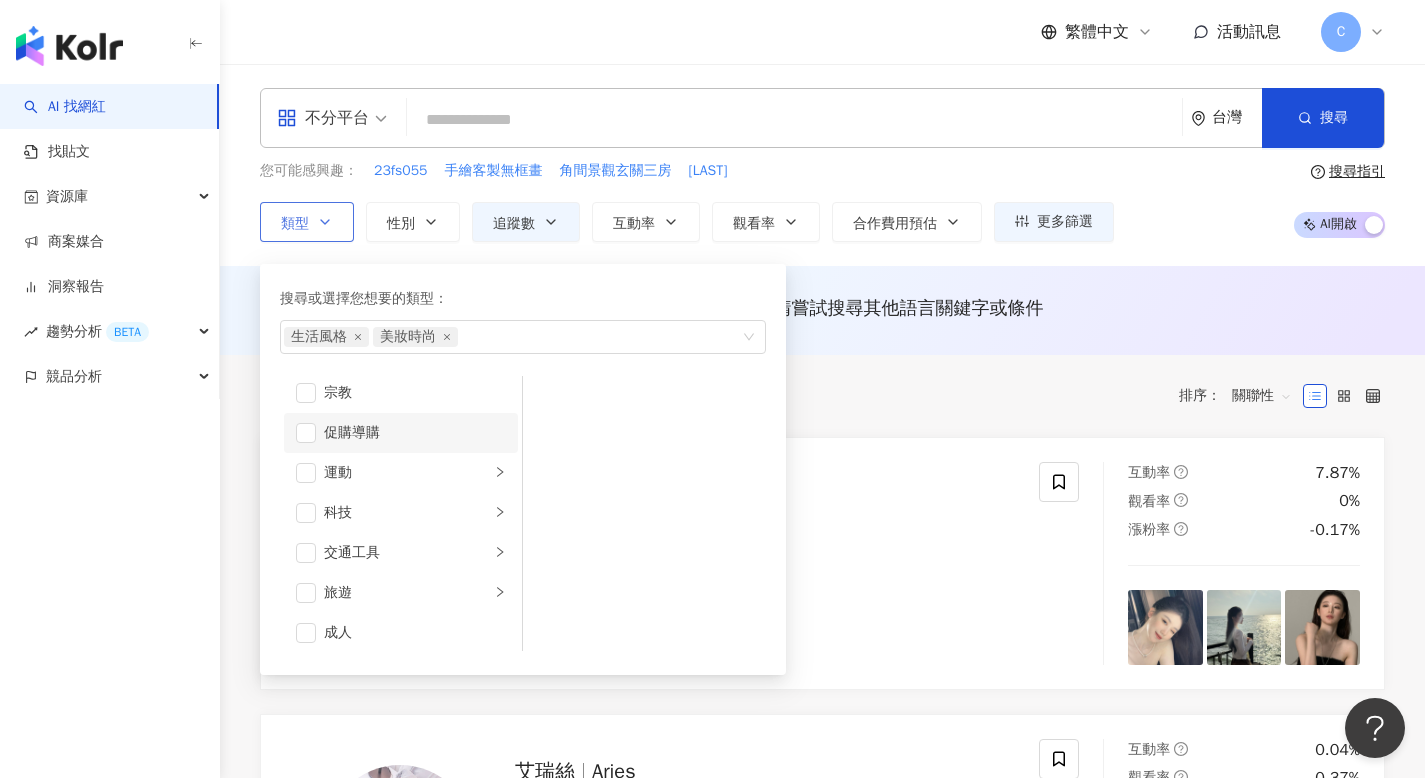 scroll, scrollTop: 693, scrollLeft: 0, axis: vertical 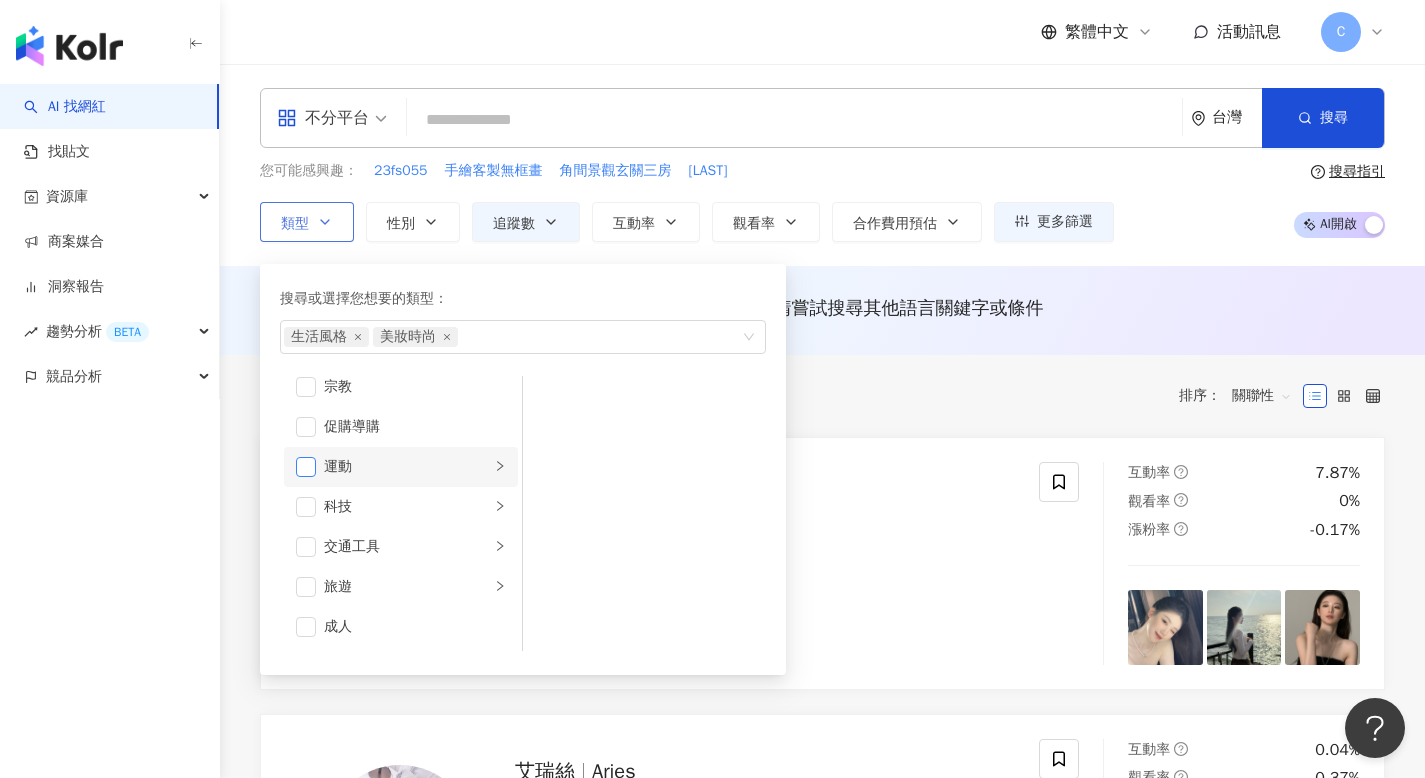 click at bounding box center (306, 467) 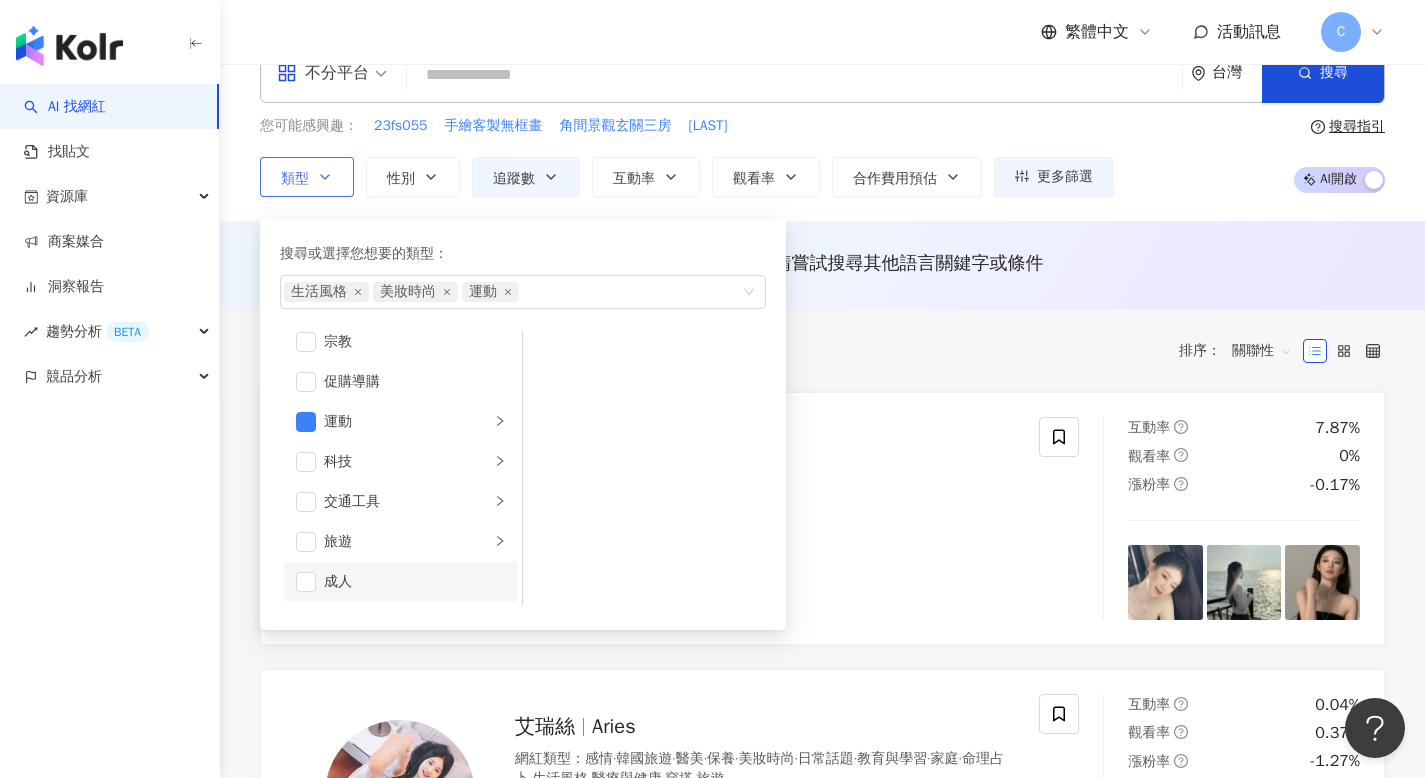scroll, scrollTop: 151, scrollLeft: 0, axis: vertical 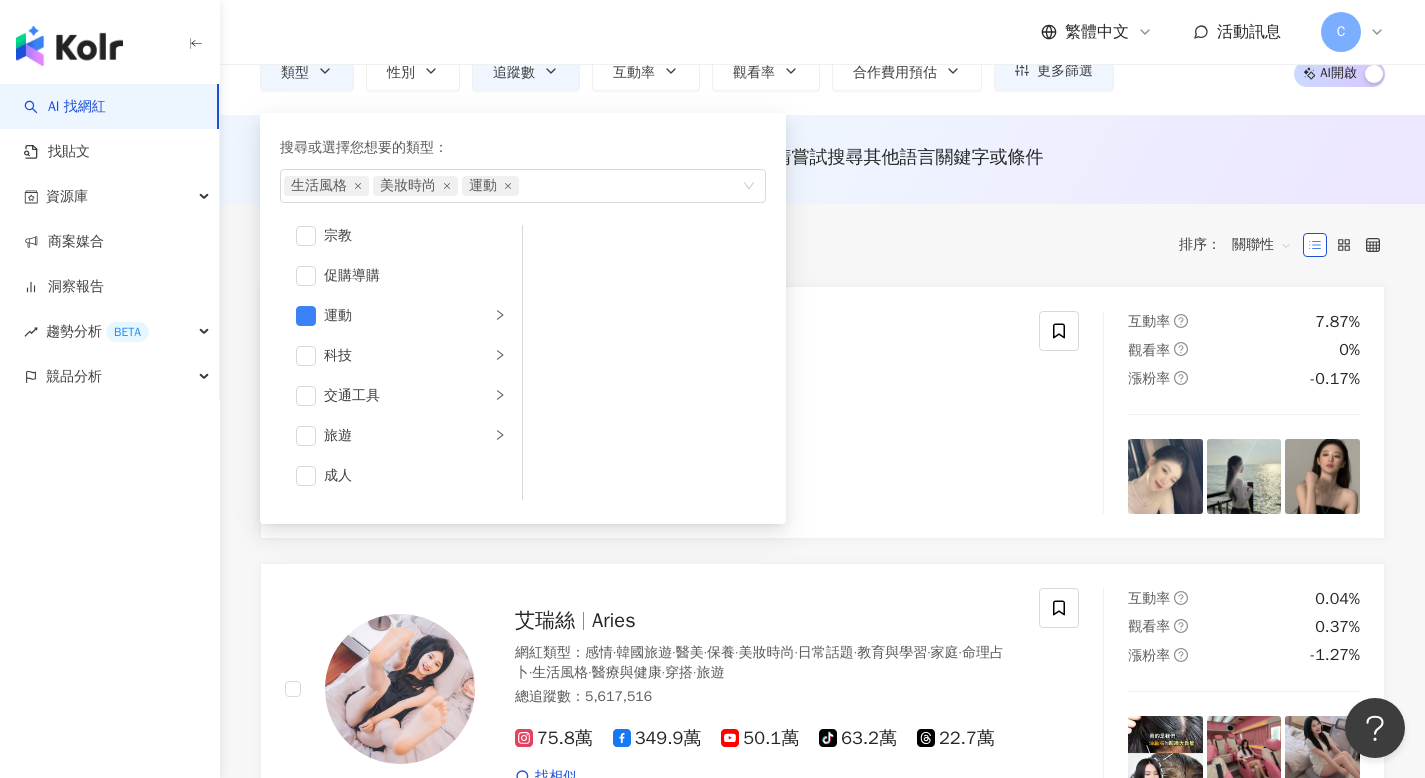 click on "共  58  筆 條件 ： 生活風格 追蹤數：400,241-1,000,000+ 重置 排序： 關聯性" at bounding box center (822, 245) 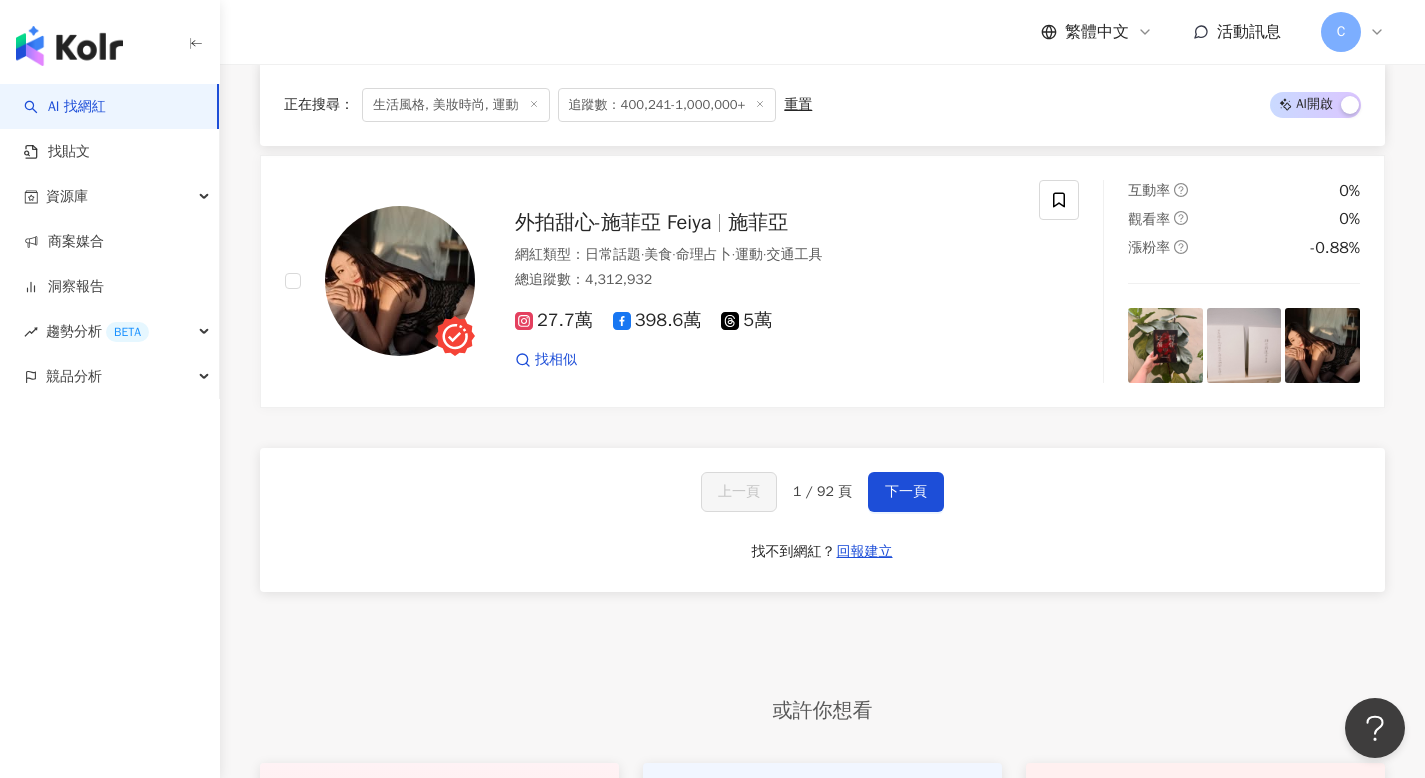scroll, scrollTop: 3382, scrollLeft: 0, axis: vertical 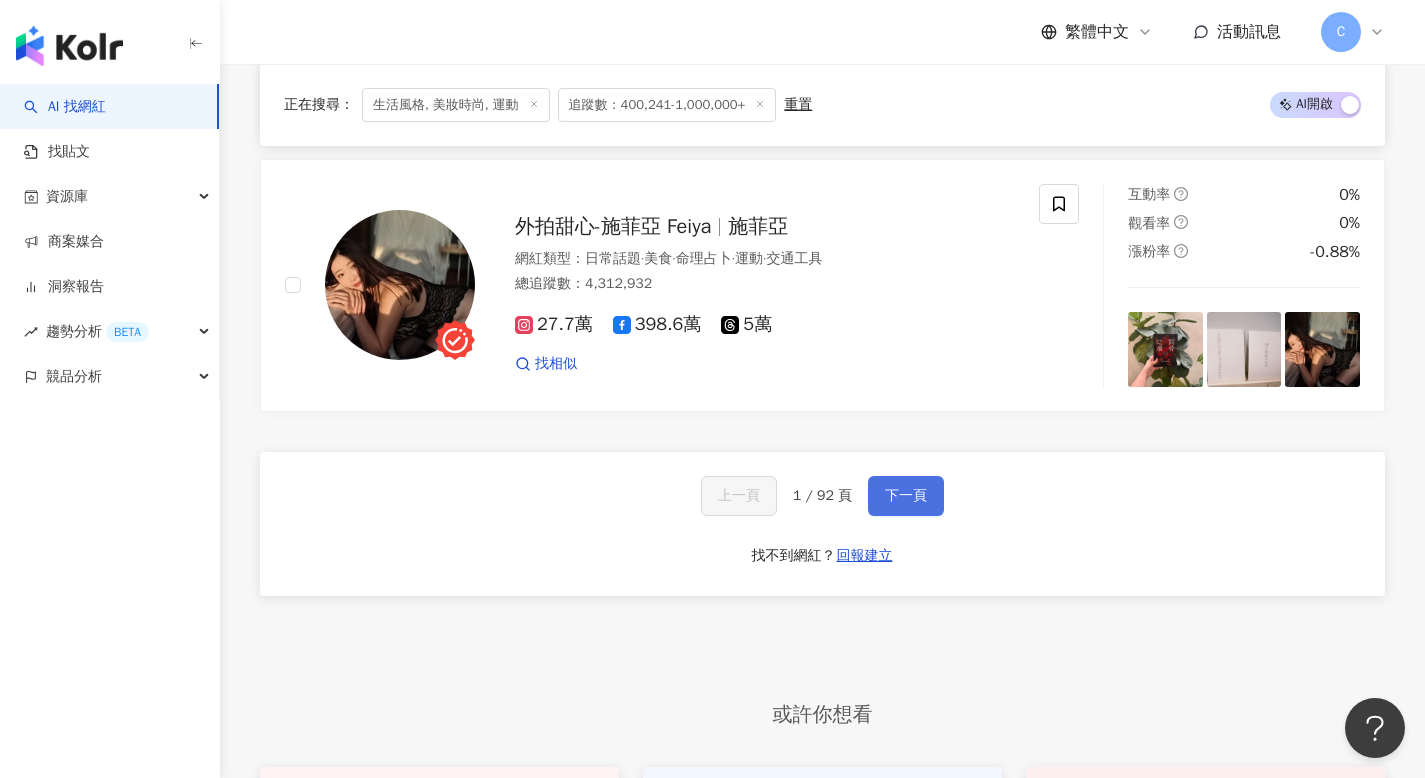 click on "下一頁" at bounding box center [906, 496] 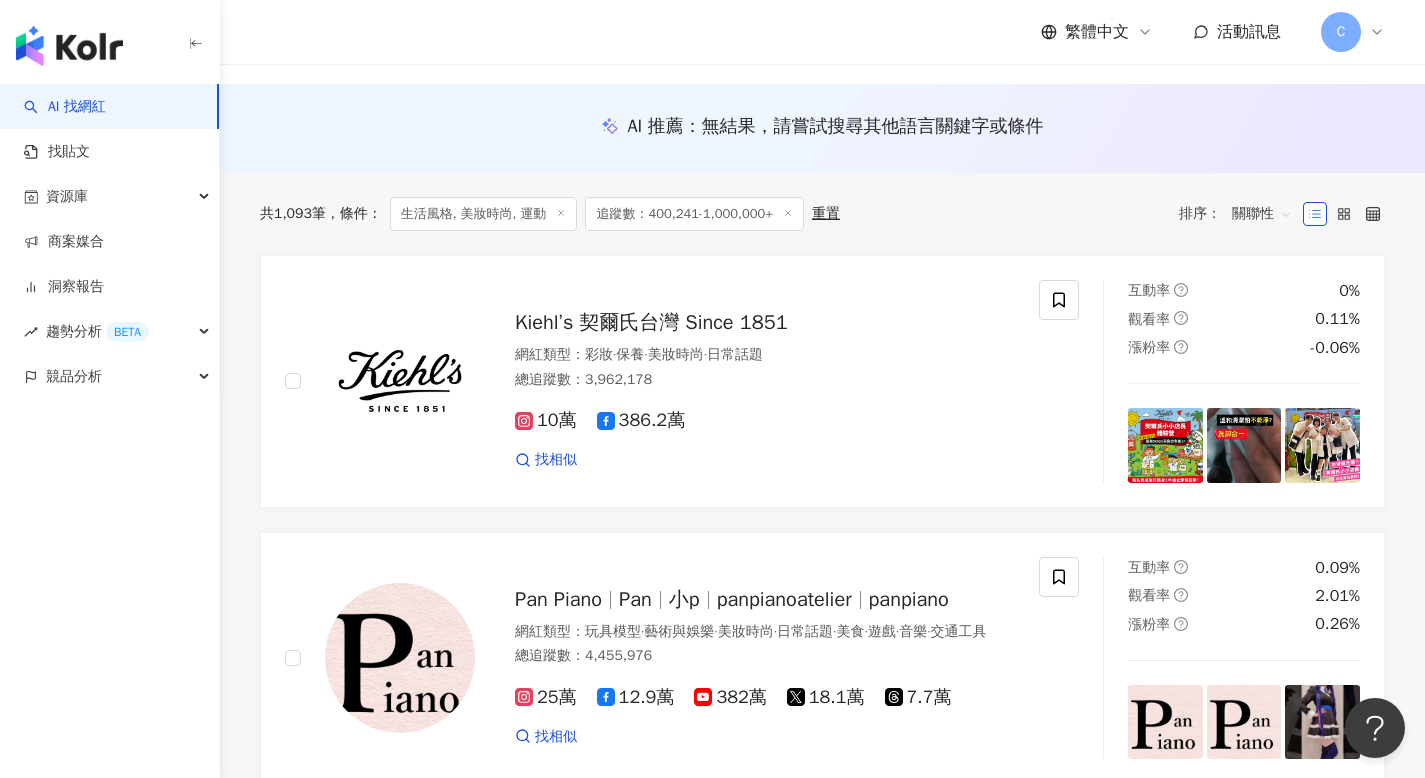 scroll, scrollTop: 0, scrollLeft: 0, axis: both 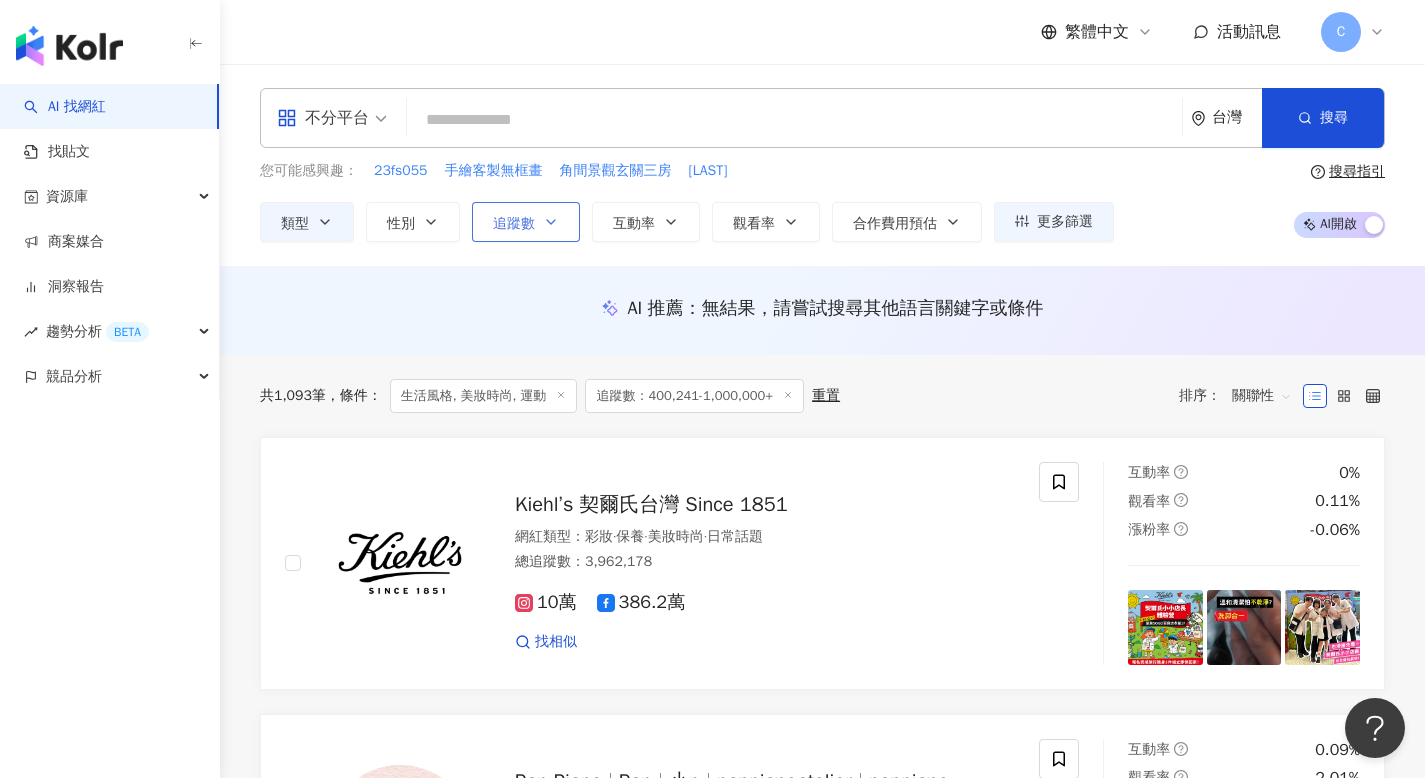 click on "追蹤數" at bounding box center [526, 222] 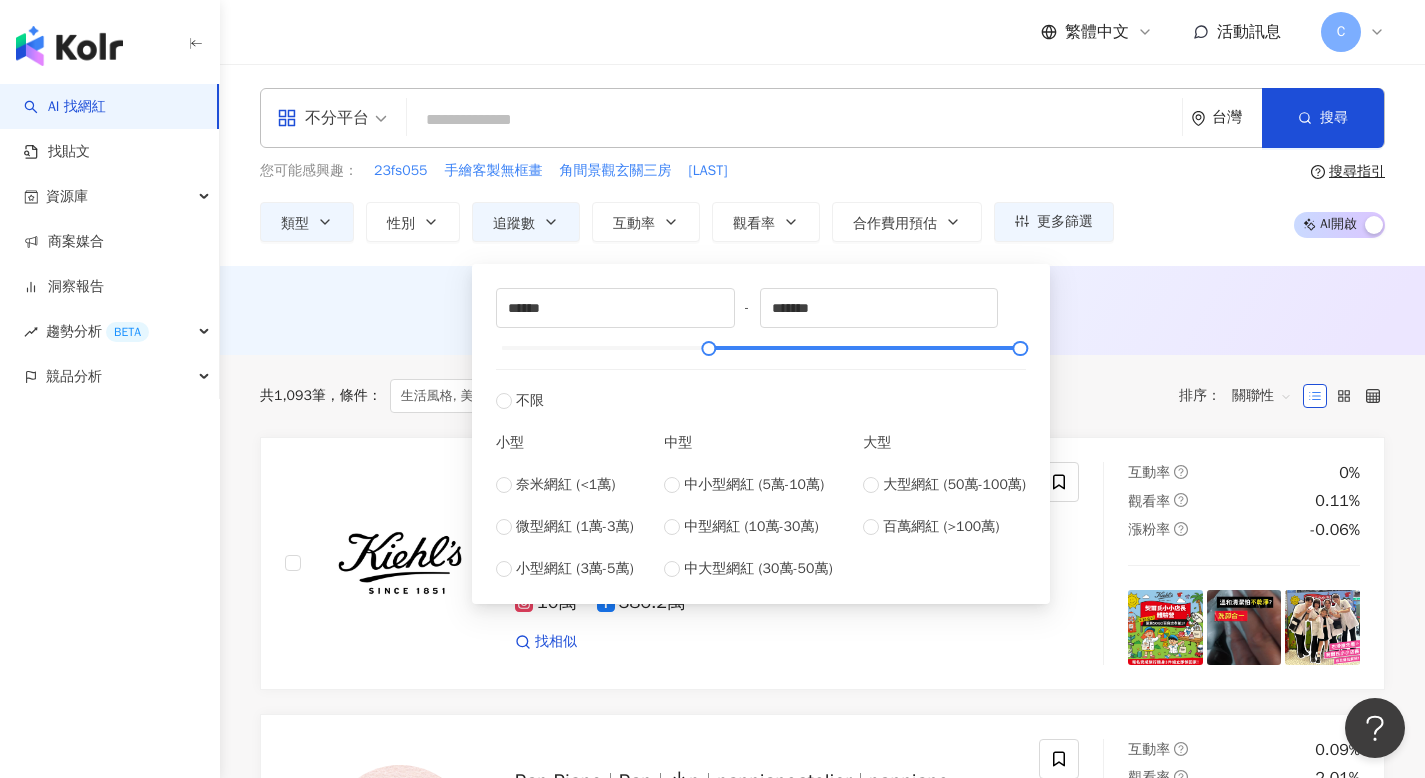 click on "共  1,093  筆 條件 ： 生活風格, 美妝時尚, 運動 追蹤數：400,241-1,000,000+ 重置 排序： 關聯性" at bounding box center [822, 396] 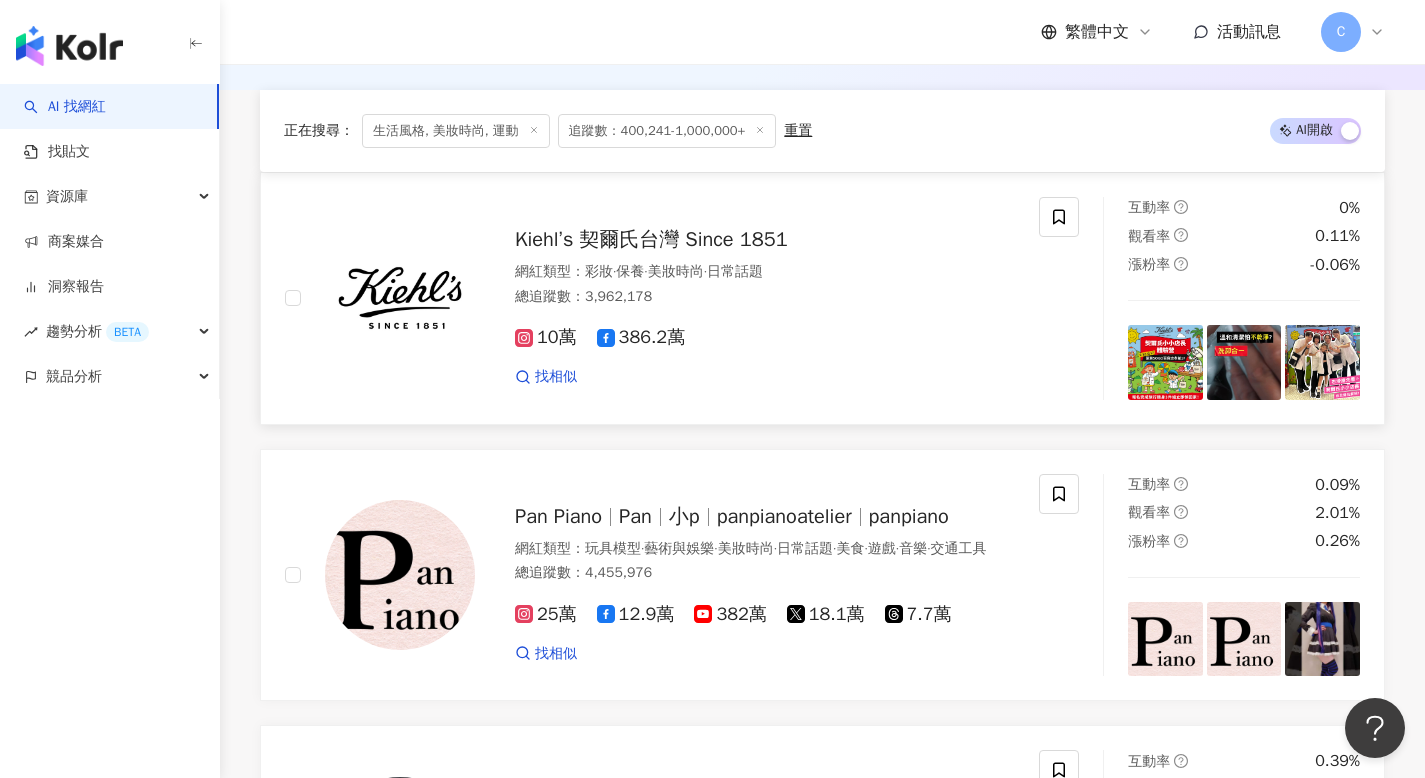 scroll, scrollTop: 0, scrollLeft: 0, axis: both 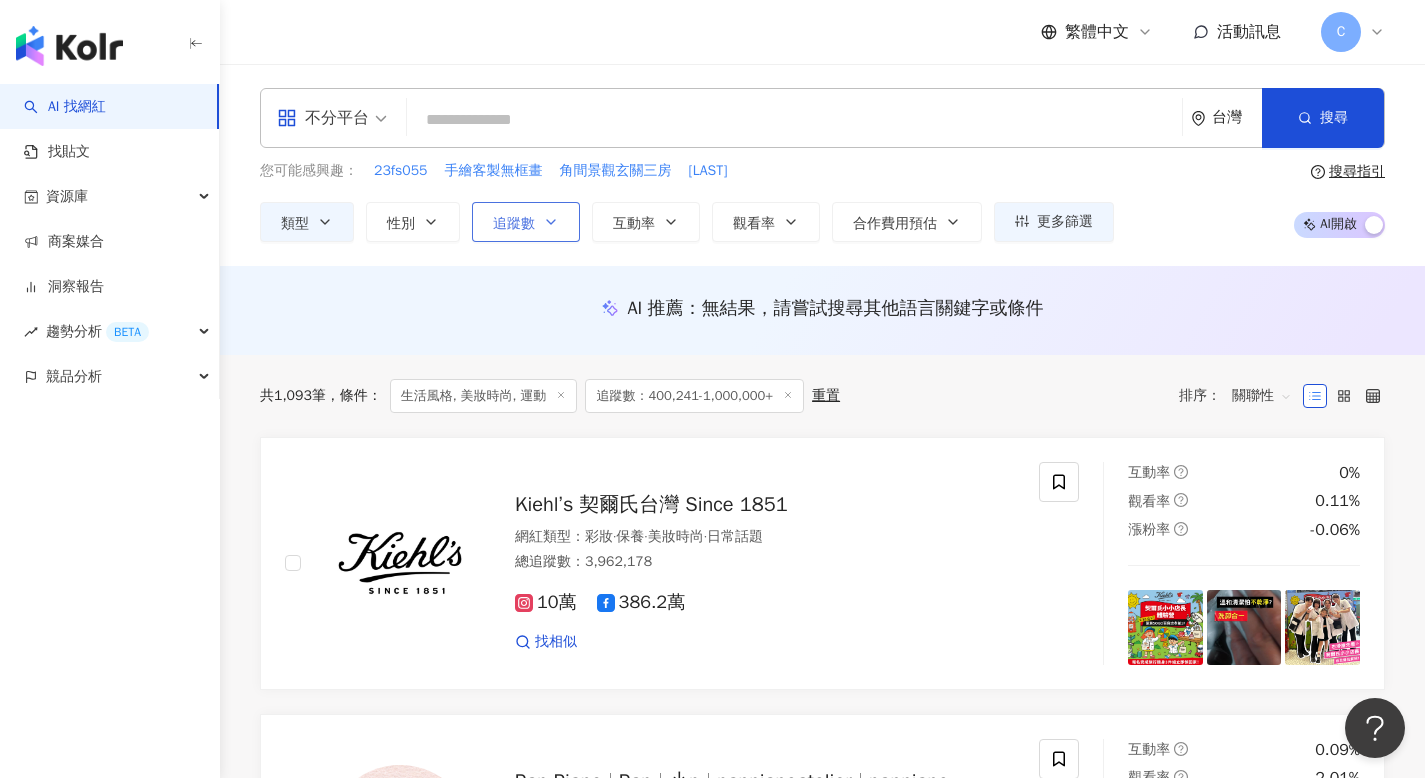 click on "追蹤數" at bounding box center [526, 222] 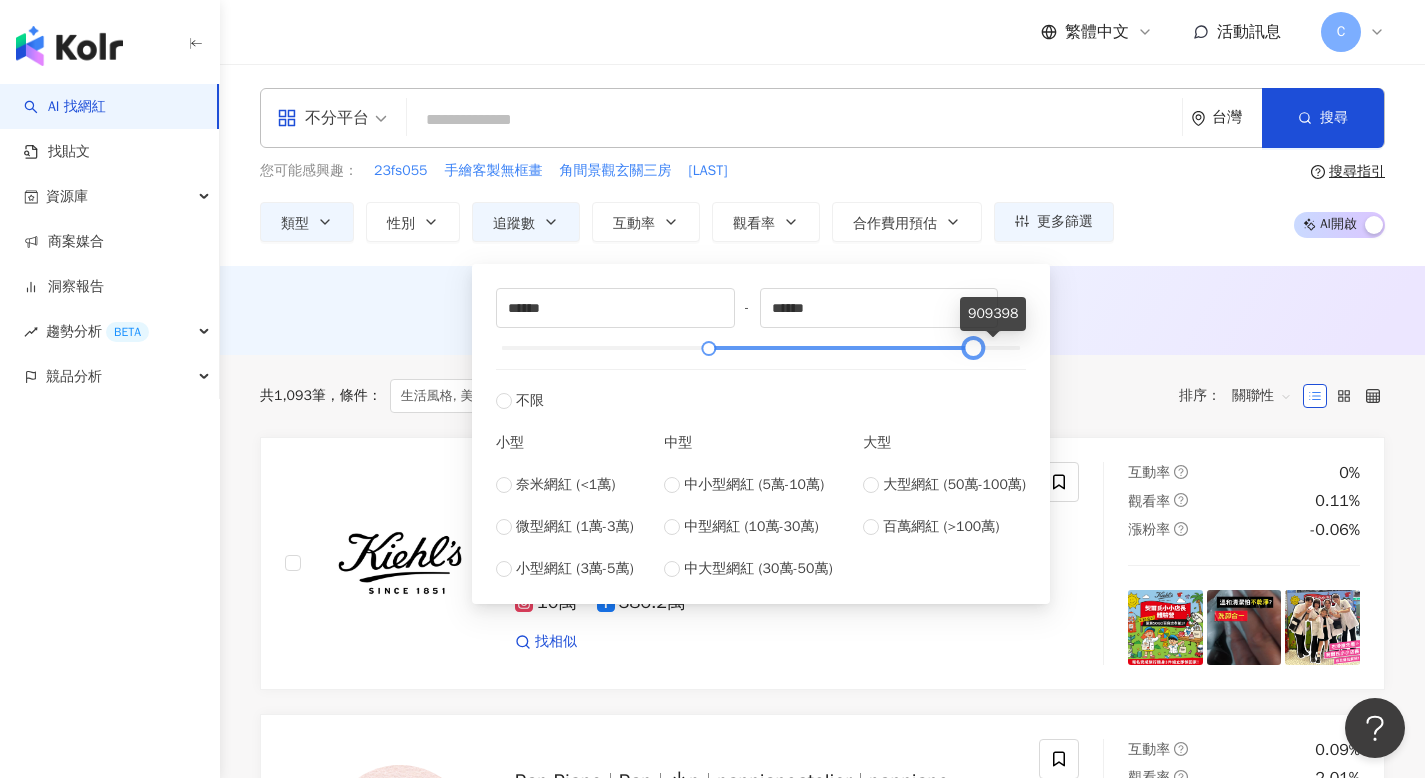 type on "******" 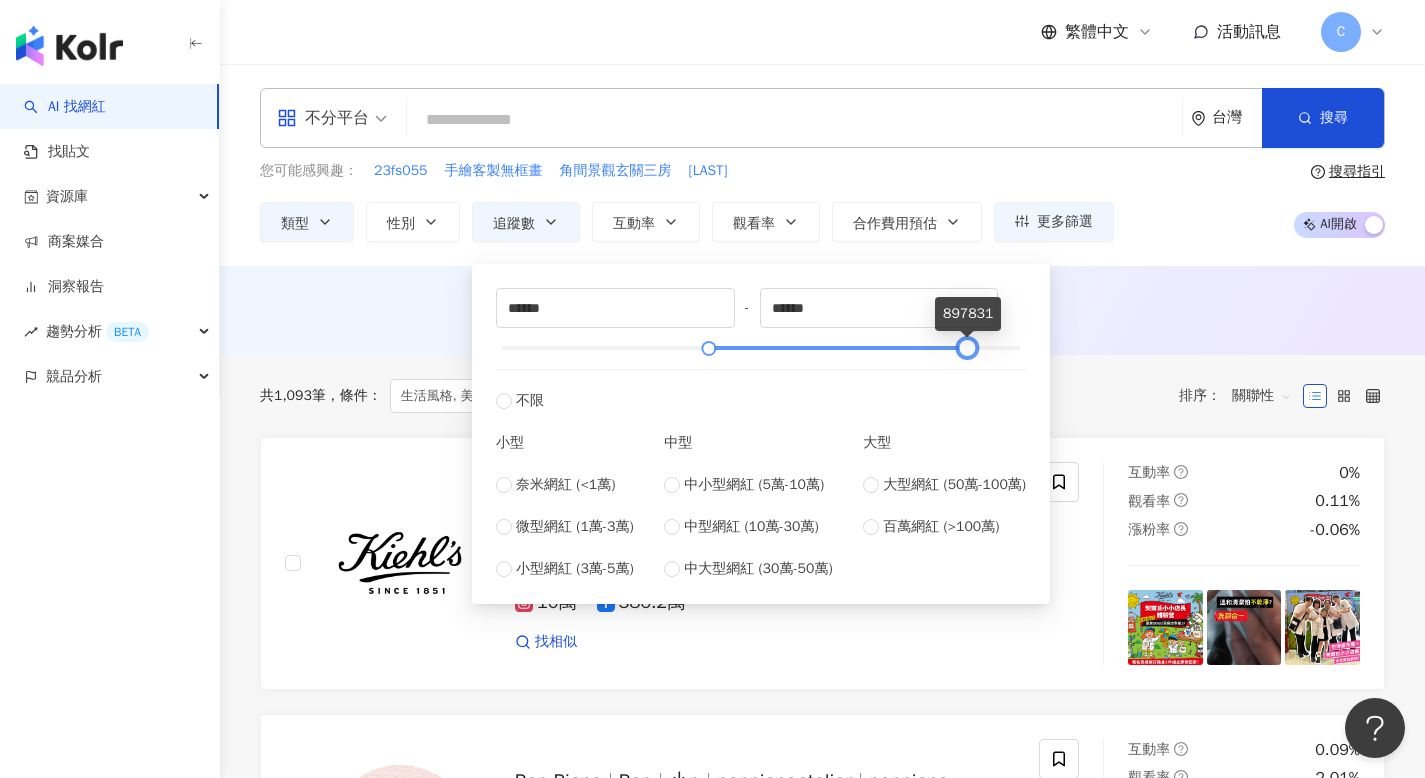 drag, startPoint x: 1025, startPoint y: 350, endPoint x: 972, endPoint y: 351, distance: 53.009434 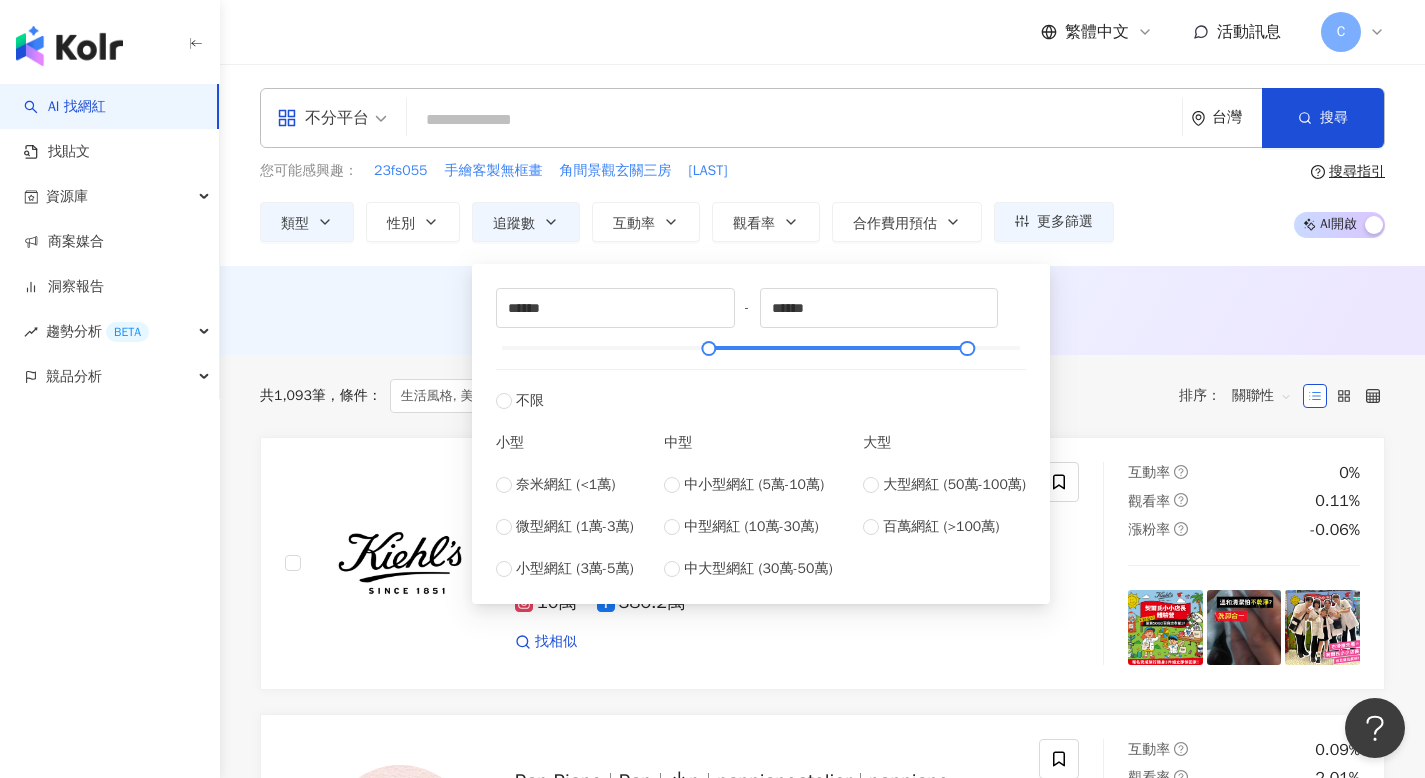 click on "AI 推薦 ： 無結果，請嘗試搜尋其他語言關鍵字或條件" at bounding box center (822, 310) 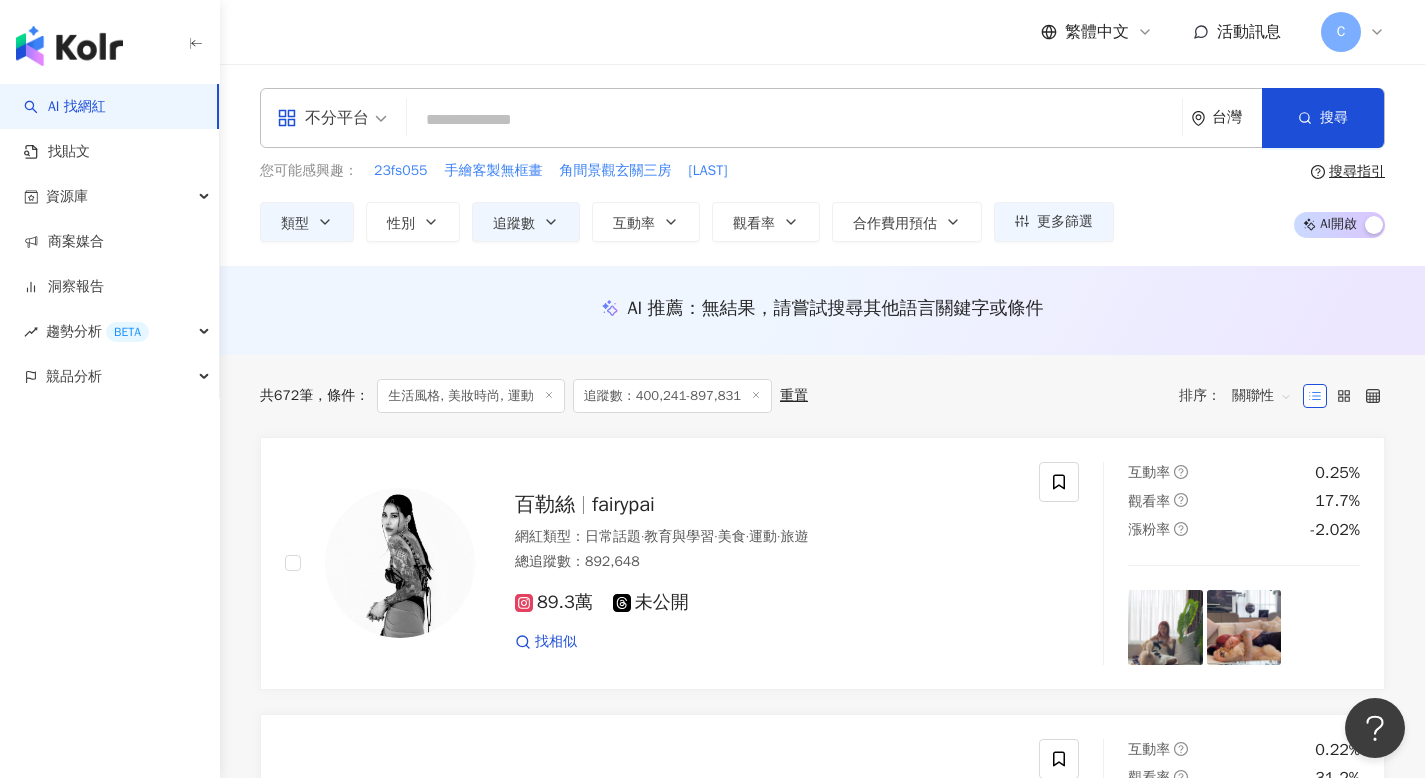 scroll, scrollTop: 192, scrollLeft: 0, axis: vertical 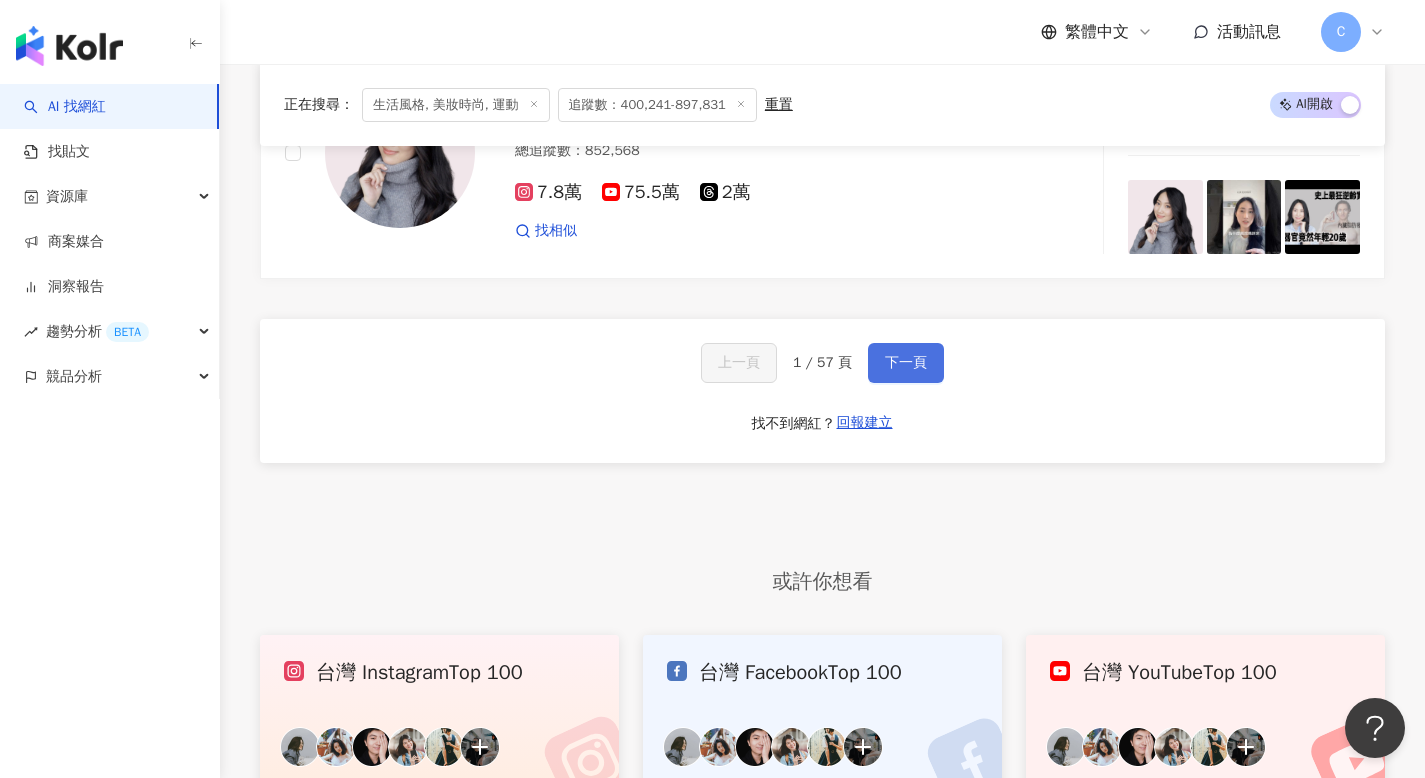 click on "下一頁" at bounding box center (906, 363) 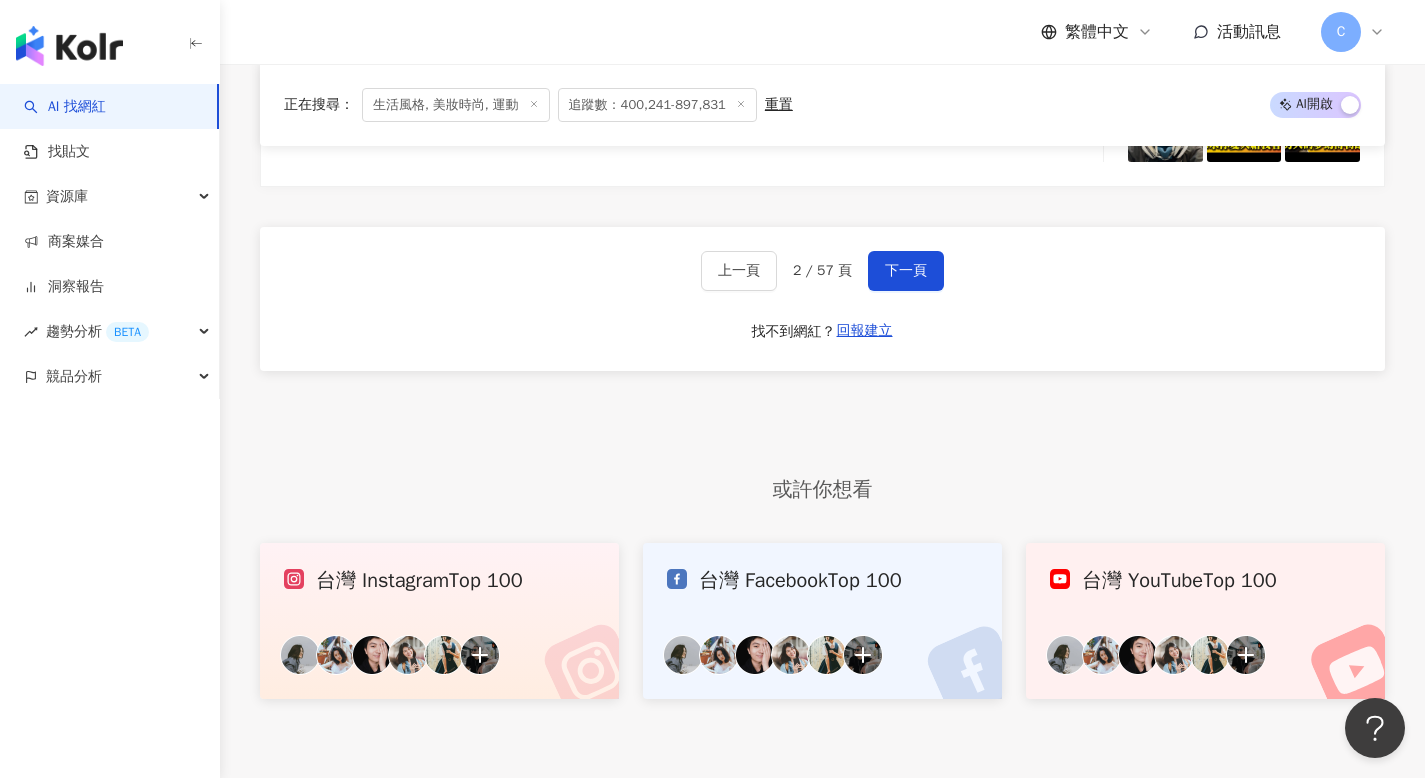 scroll, scrollTop: 3631, scrollLeft: 0, axis: vertical 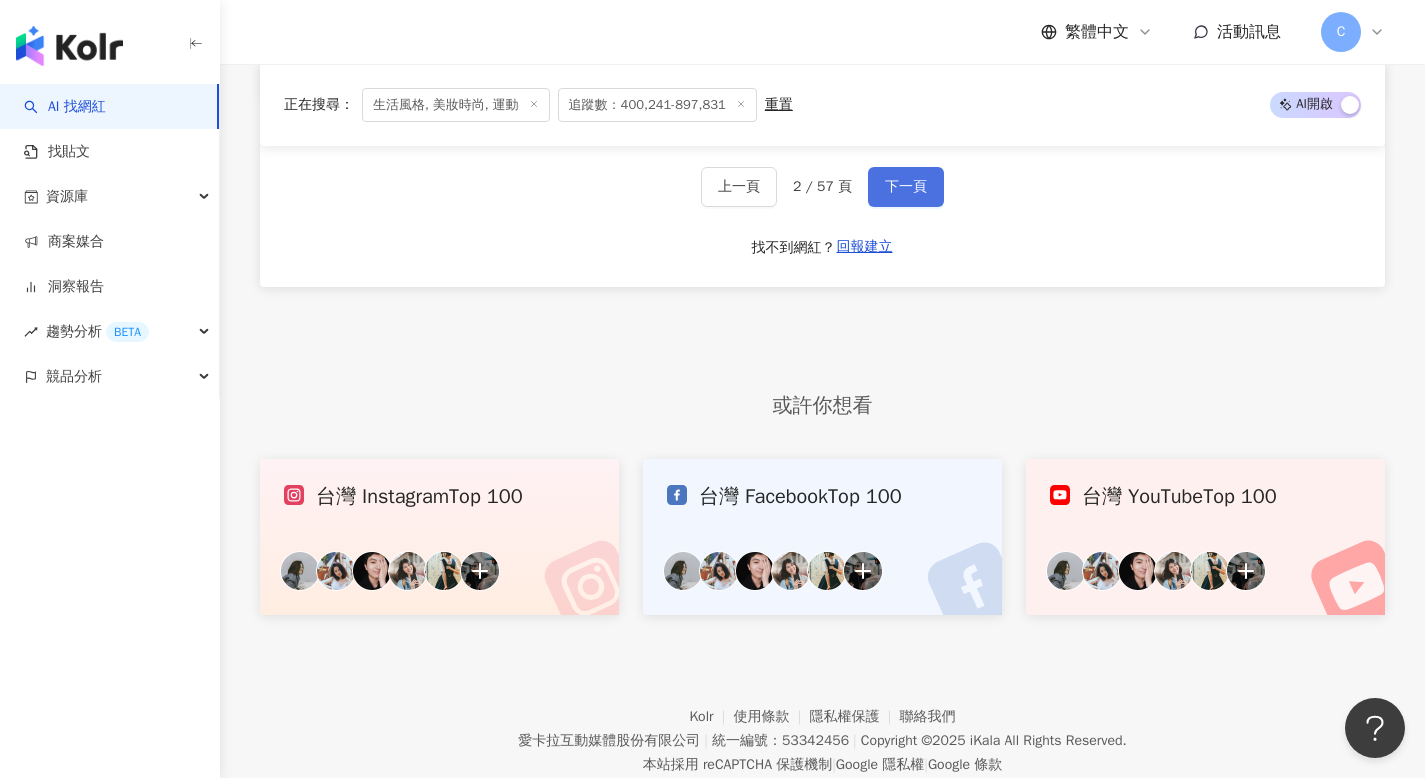click on "下一頁" at bounding box center (906, 187) 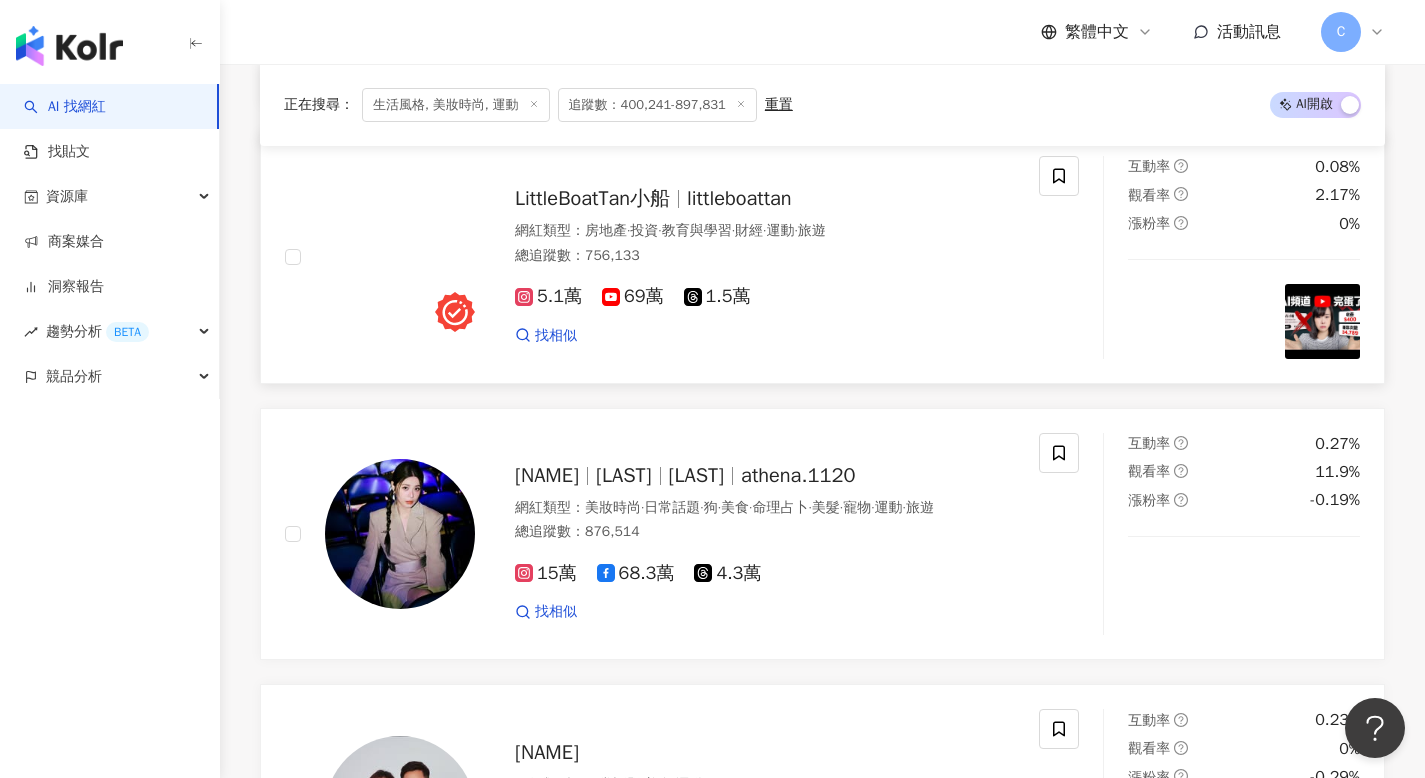 scroll, scrollTop: 1722, scrollLeft: 0, axis: vertical 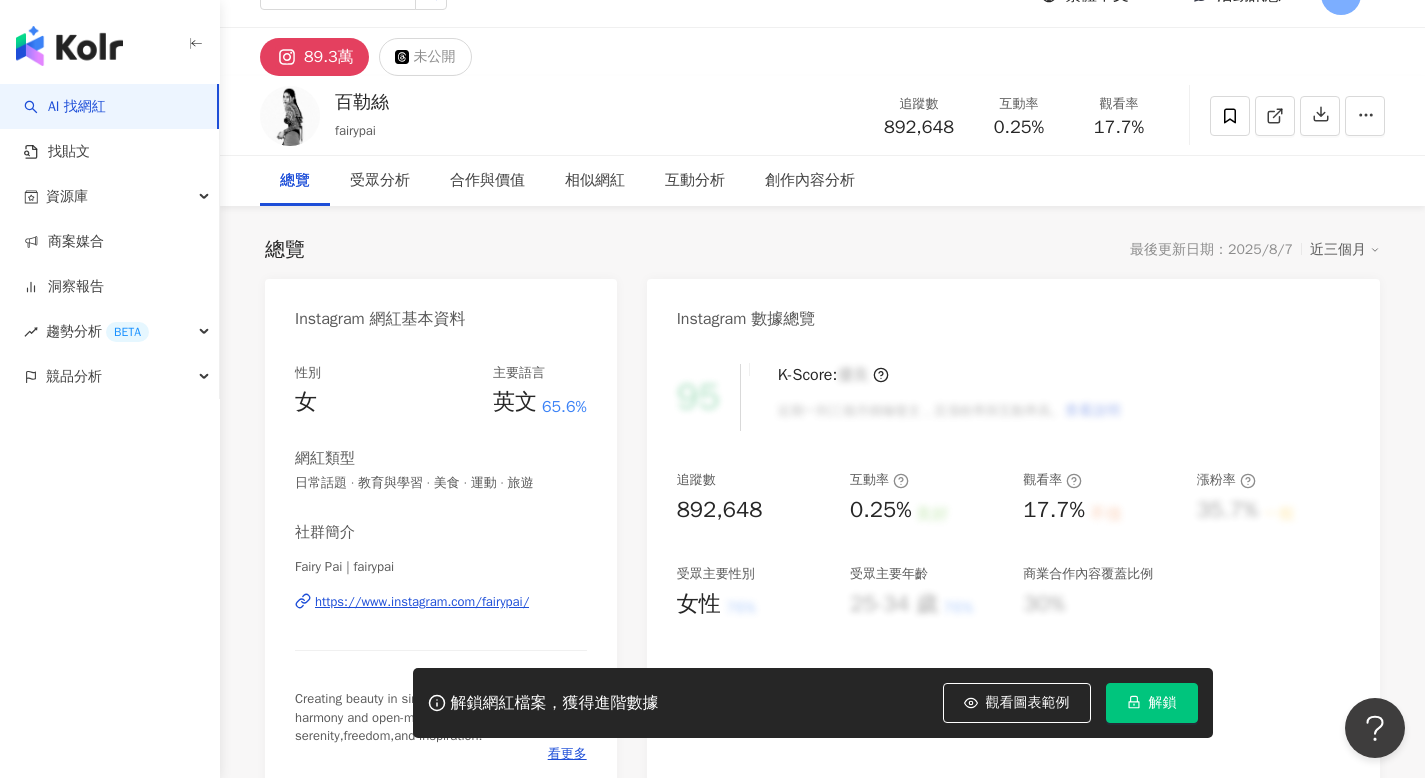 click on "https://www.instagram.com/fairypai/" at bounding box center [422, 602] 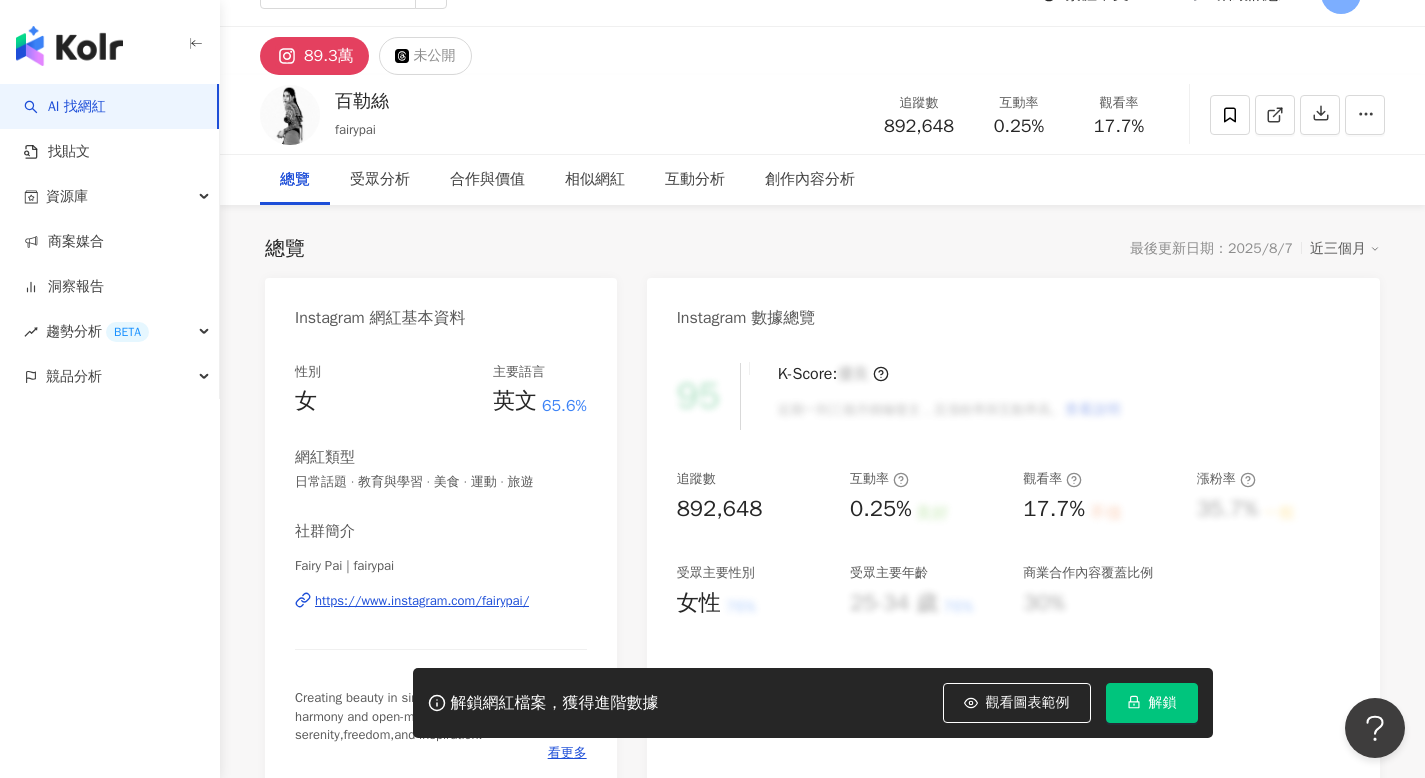 click on "解鎖" at bounding box center (1152, 703) 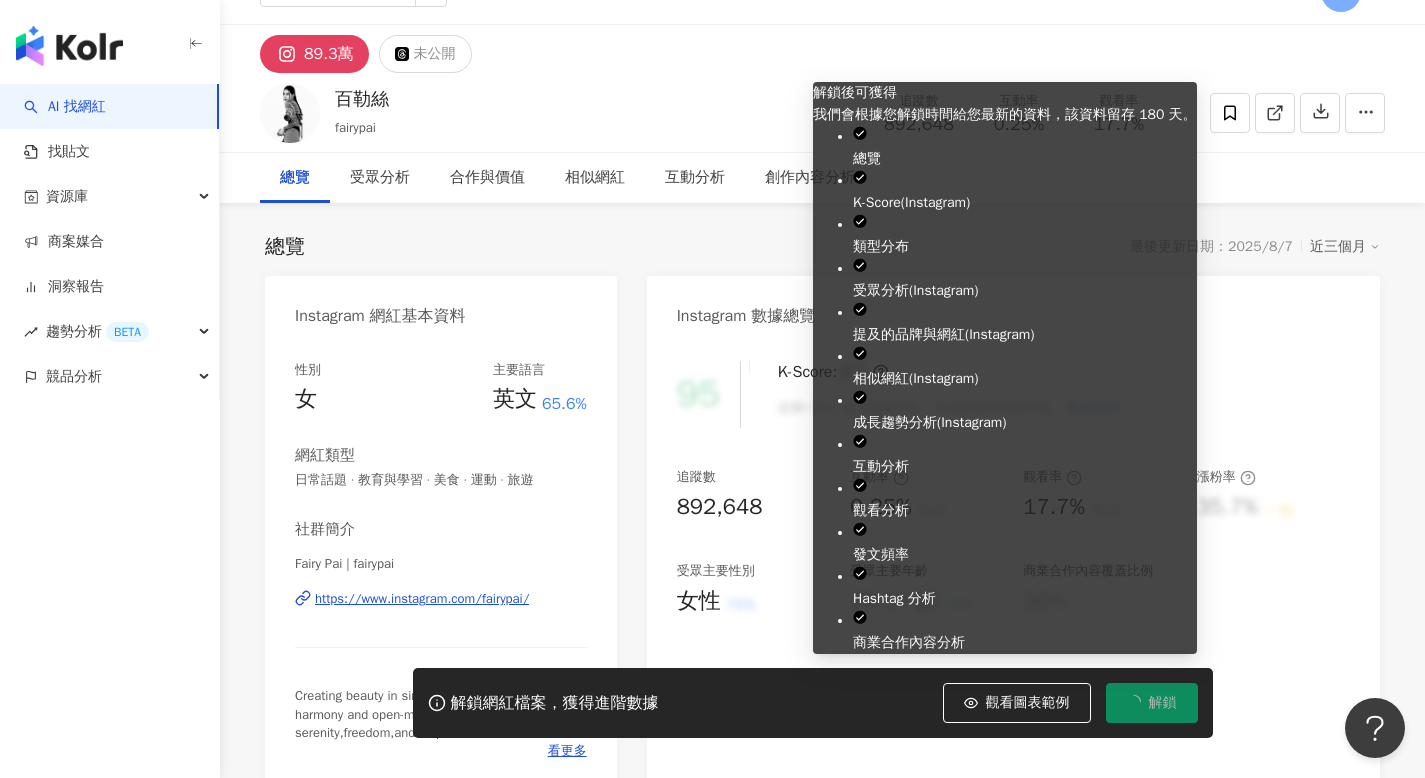 scroll, scrollTop: 41, scrollLeft: 0, axis: vertical 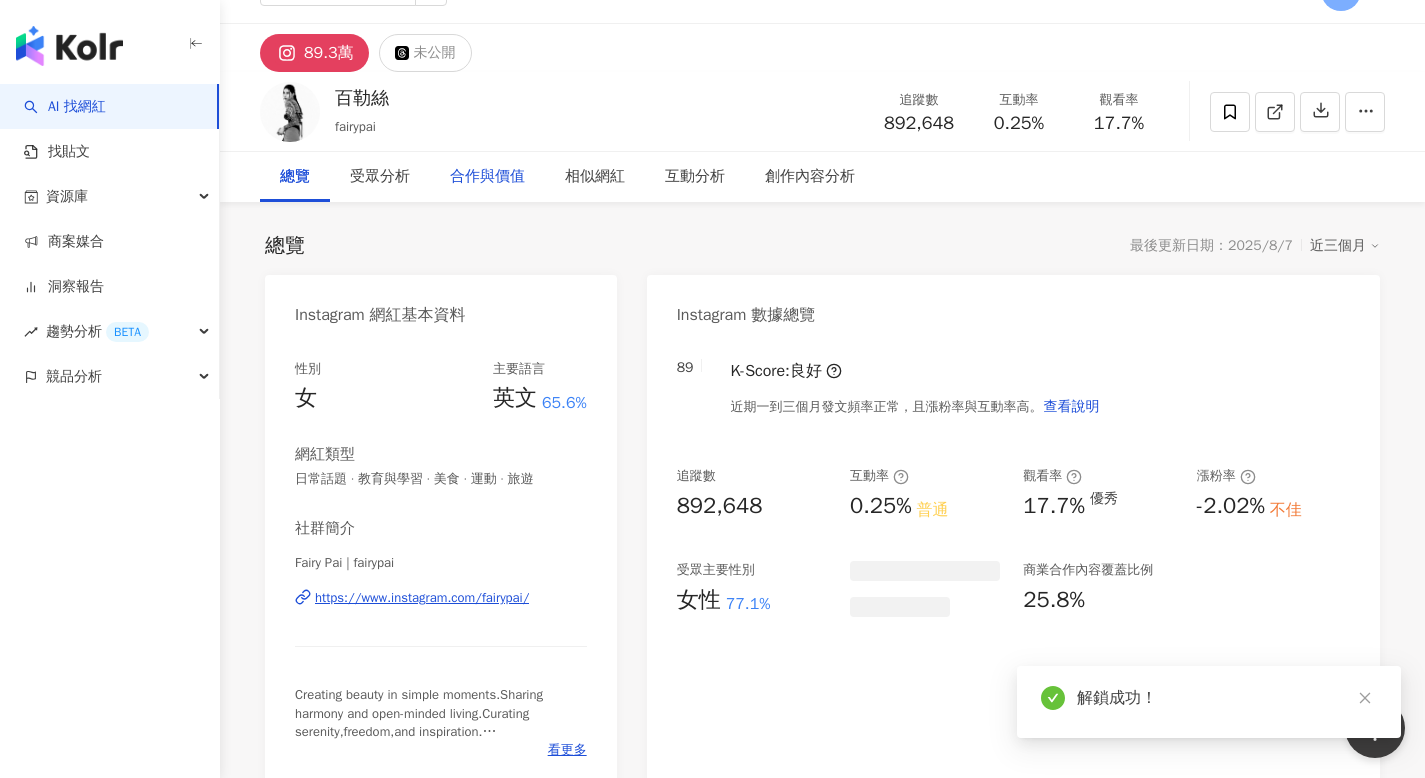 click on "合作與價值" at bounding box center [487, 177] 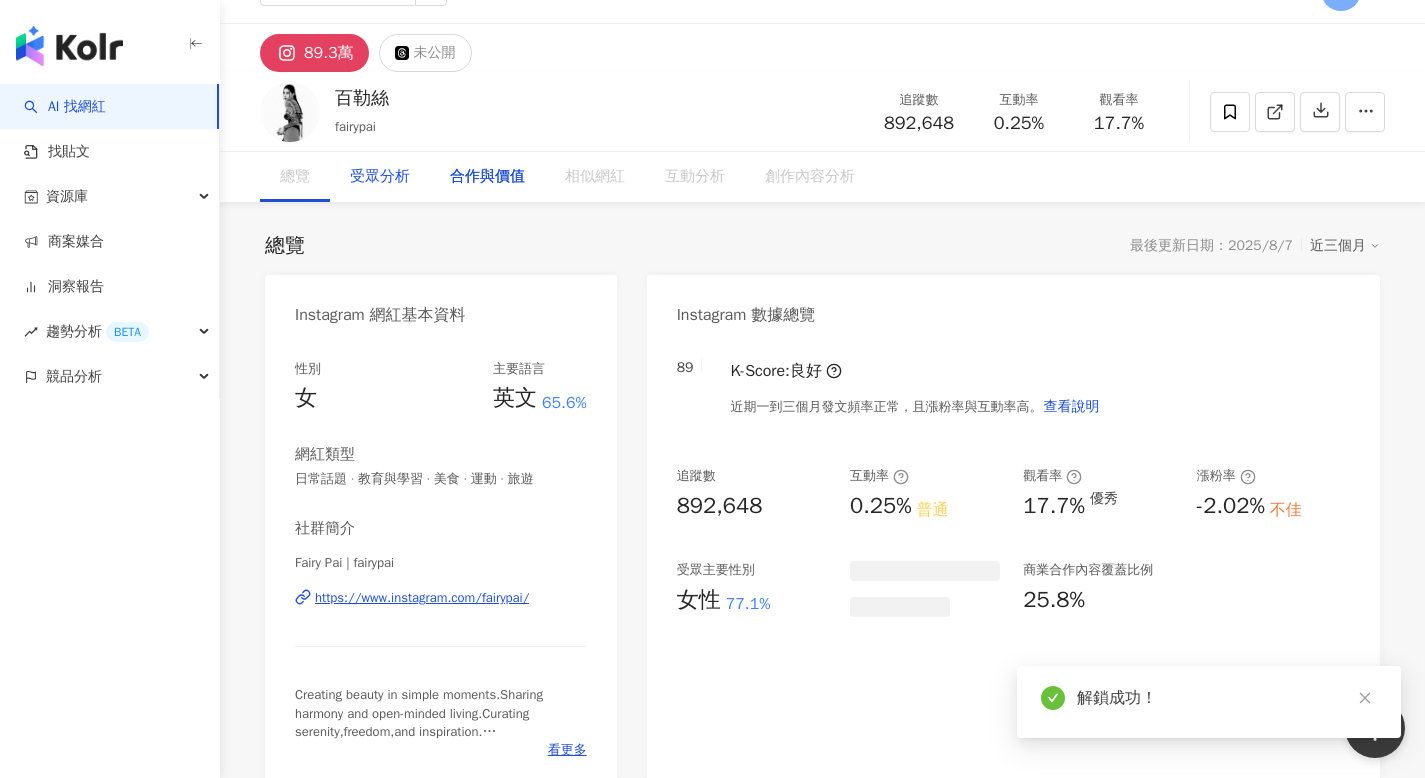 click on "合作與價值" at bounding box center (487, 177) 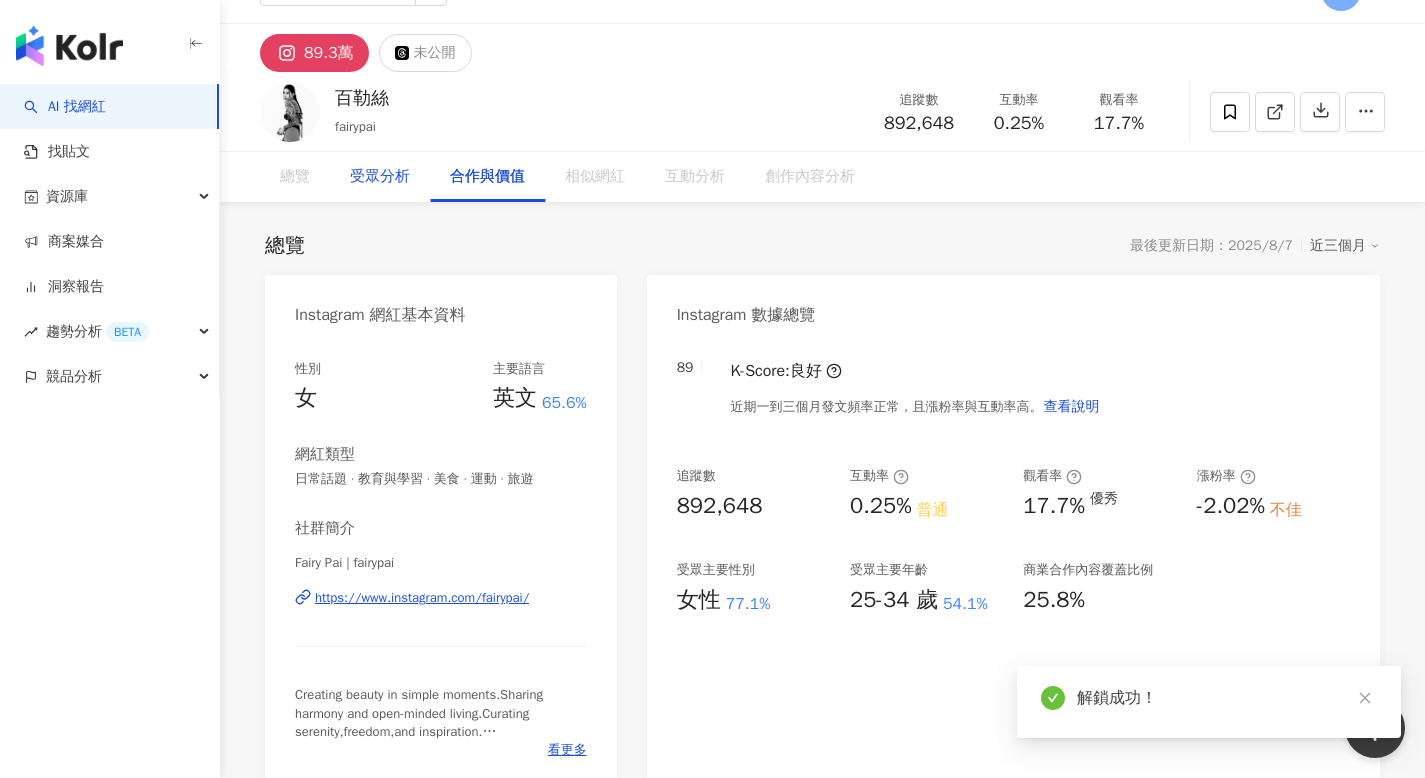 click on "受眾分析" at bounding box center [380, 177] 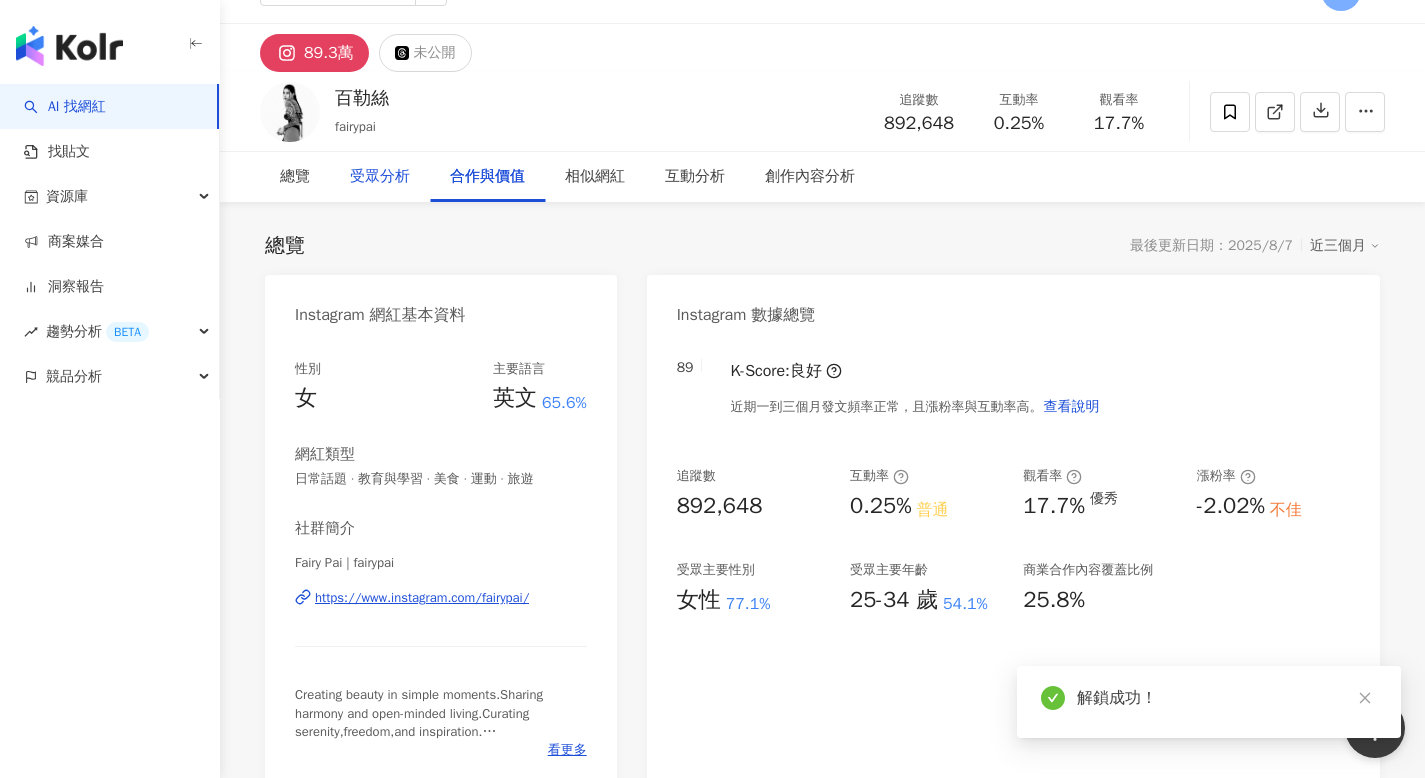 scroll, scrollTop: 2685, scrollLeft: 0, axis: vertical 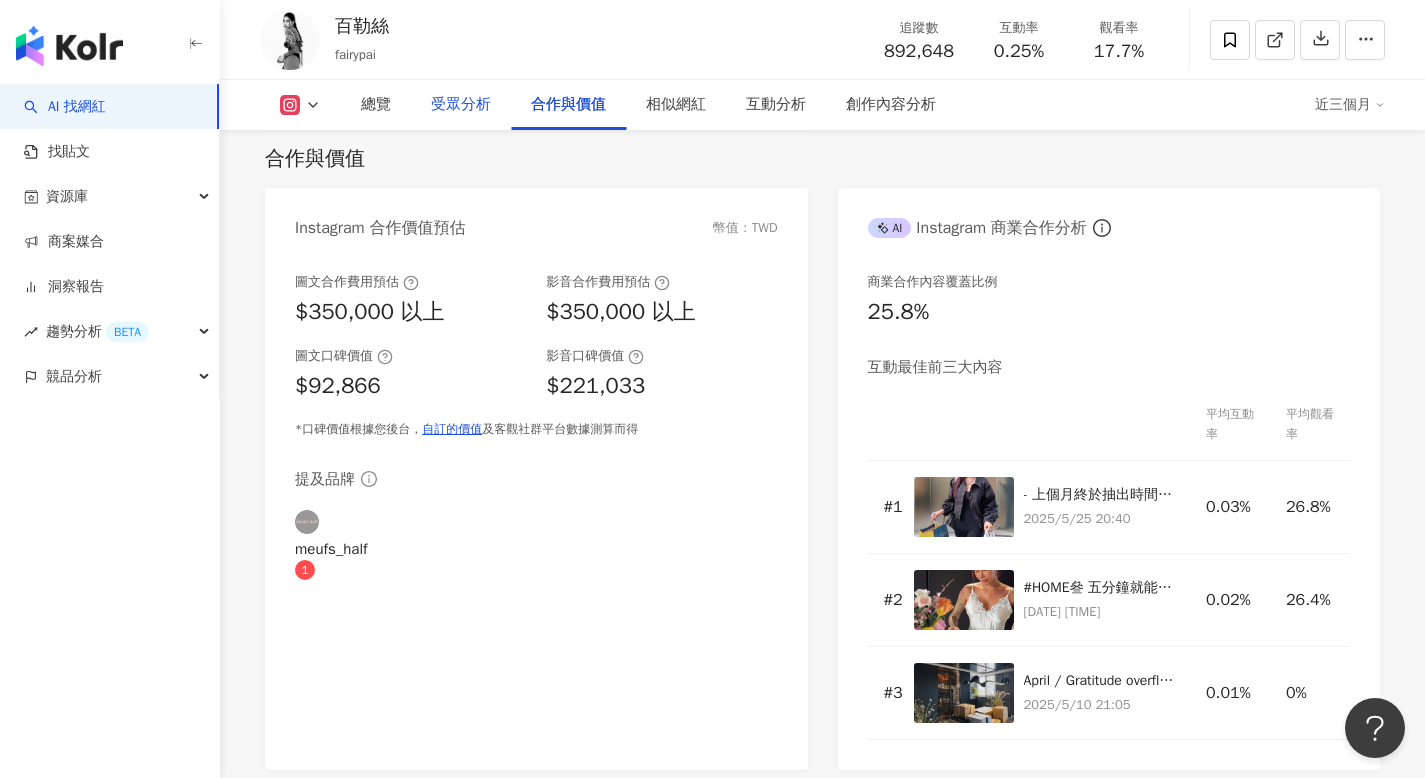 click on "受眾分析" at bounding box center (461, 105) 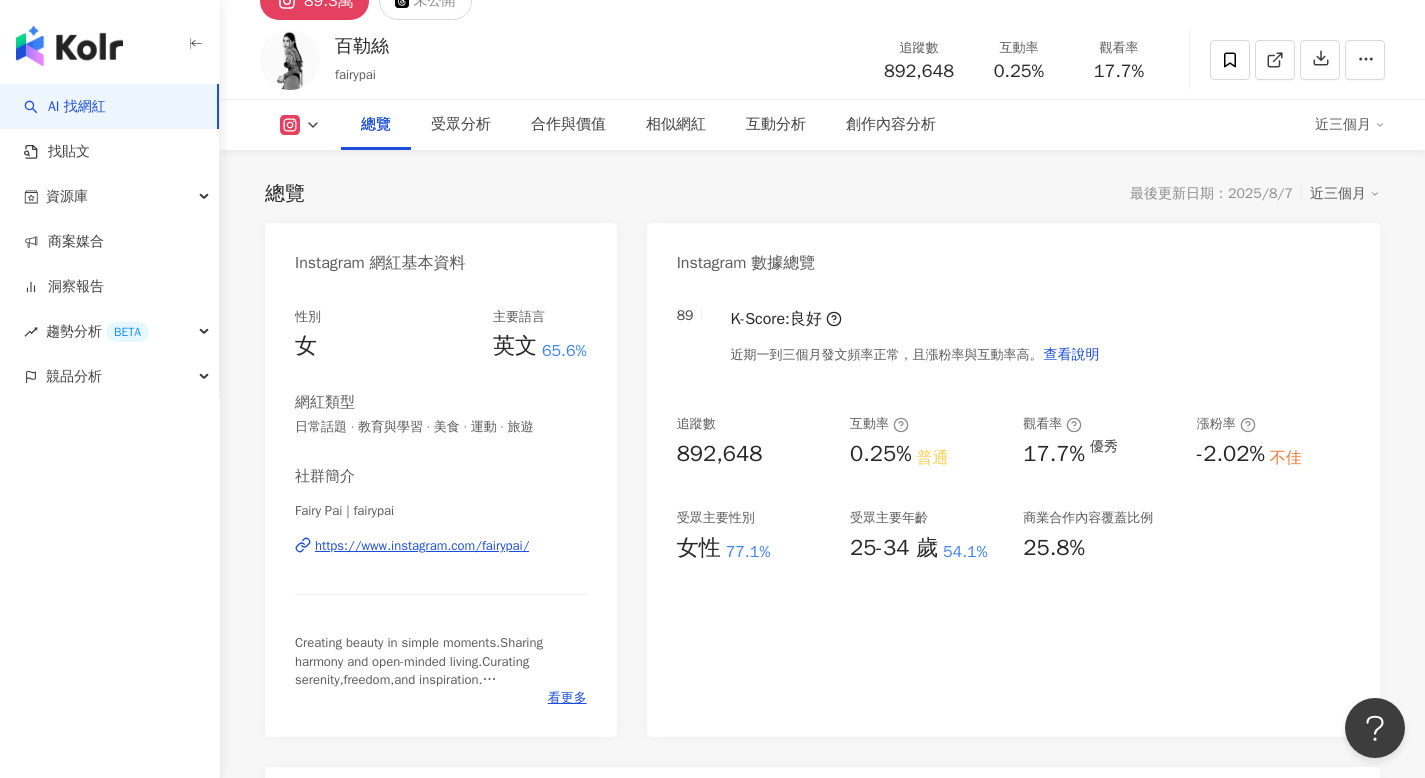 scroll, scrollTop: 95, scrollLeft: 0, axis: vertical 